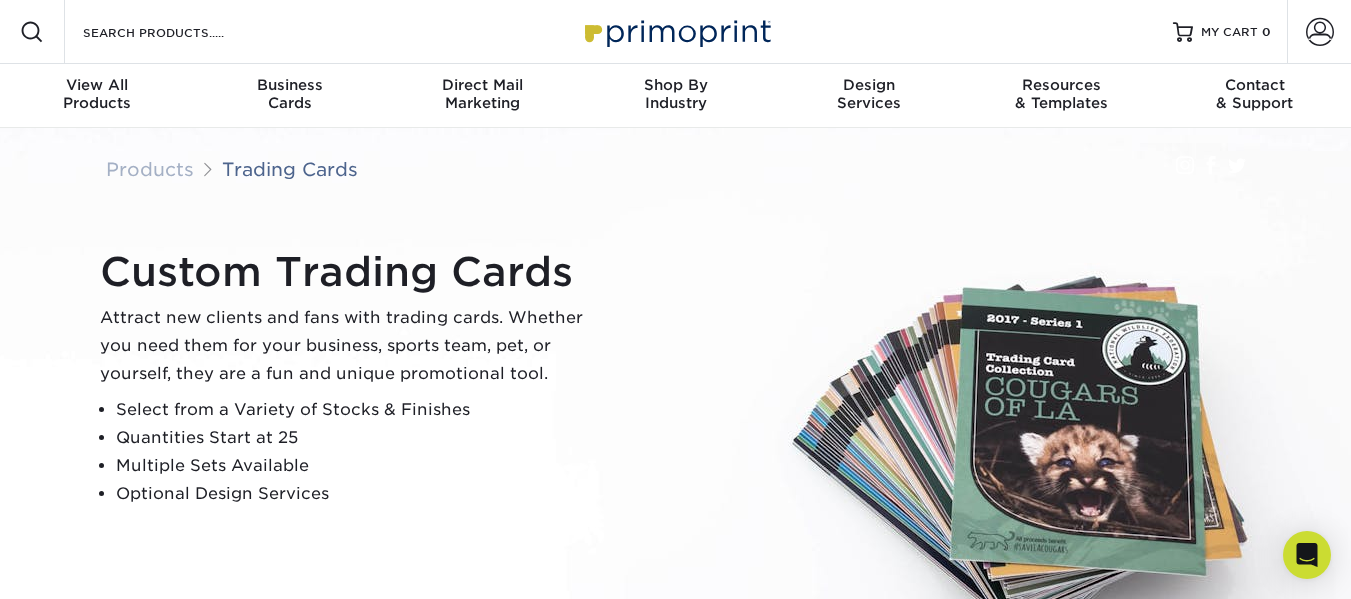 scroll, scrollTop: 0, scrollLeft: 0, axis: both 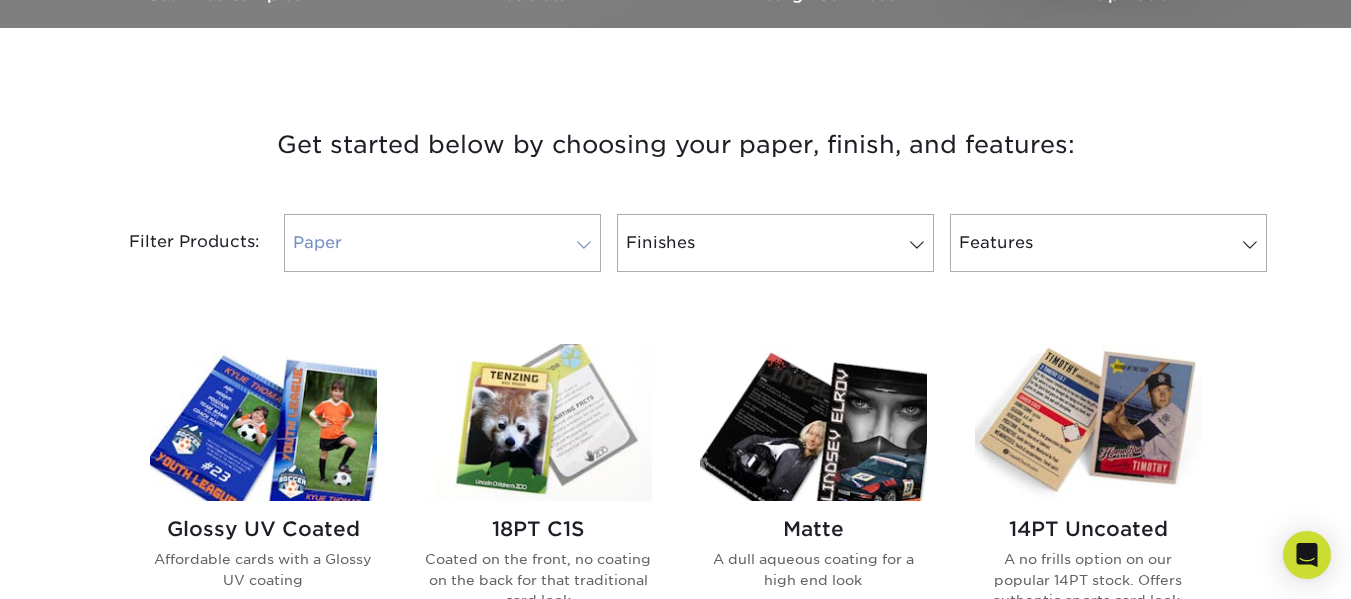 click on "Paper" at bounding box center [442, 243] 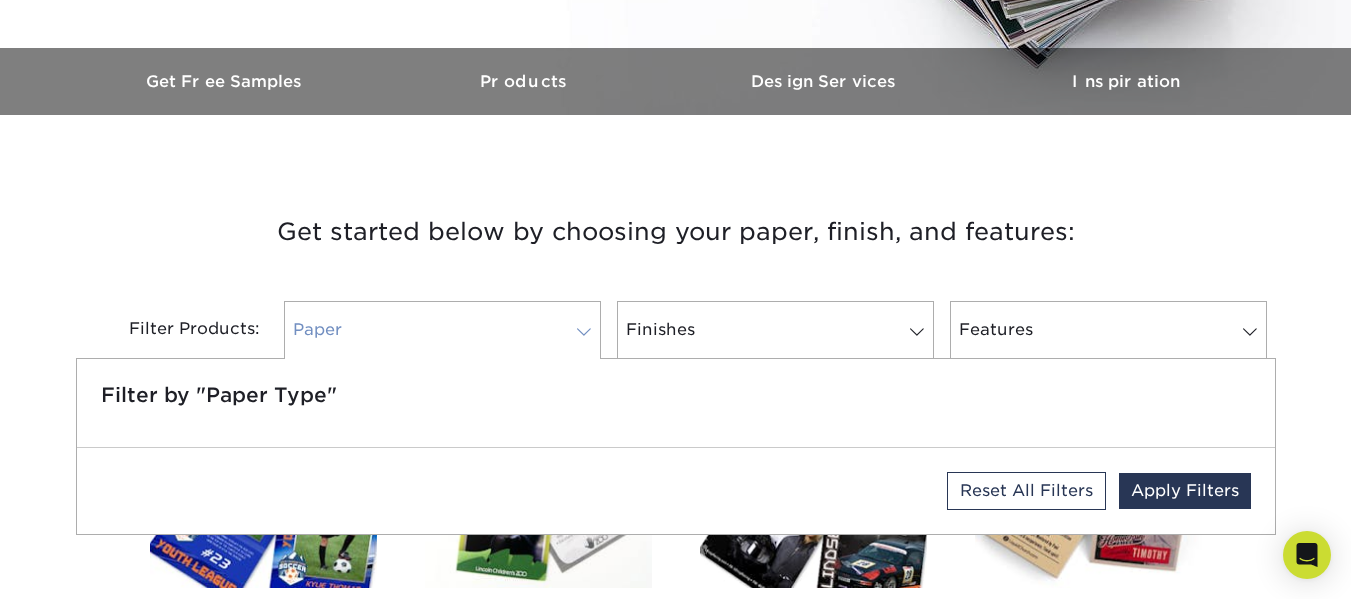 scroll, scrollTop: 500, scrollLeft: 0, axis: vertical 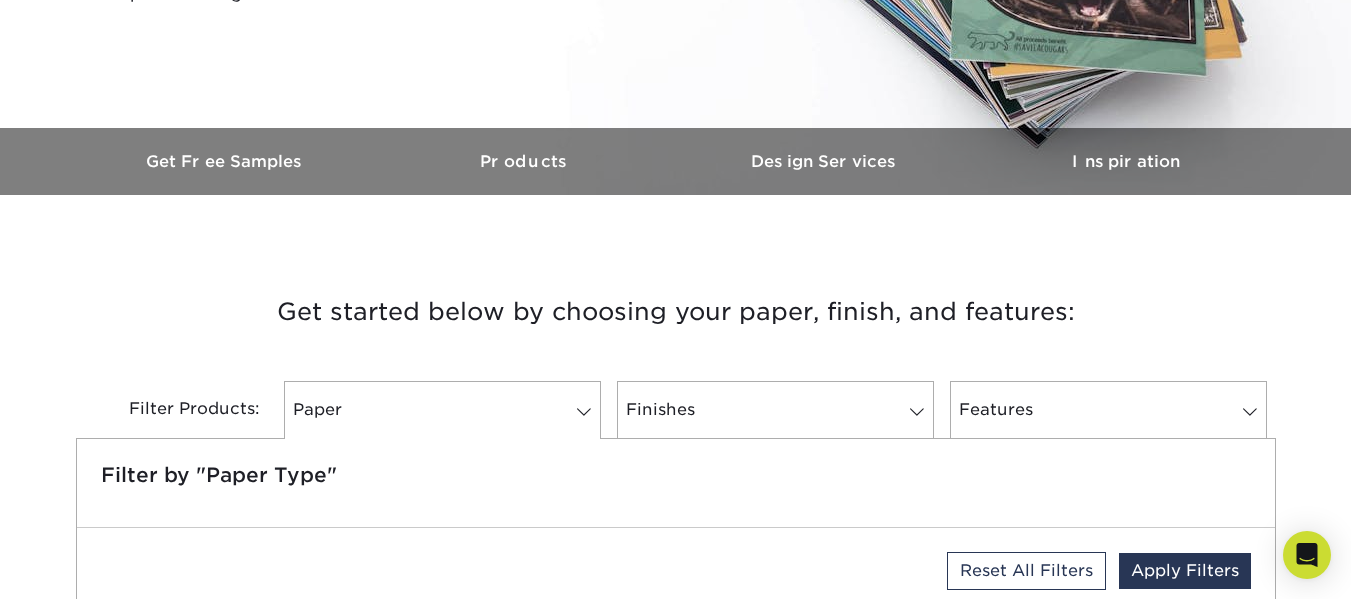 click on "Get started below by choosing your paper, finish, and features:
Filtered Matches
Reset Filters
Filter Products:
Paper
Filter by "Paper Type"
Reset All Filters
Apply Filters" at bounding box center (676, 365) 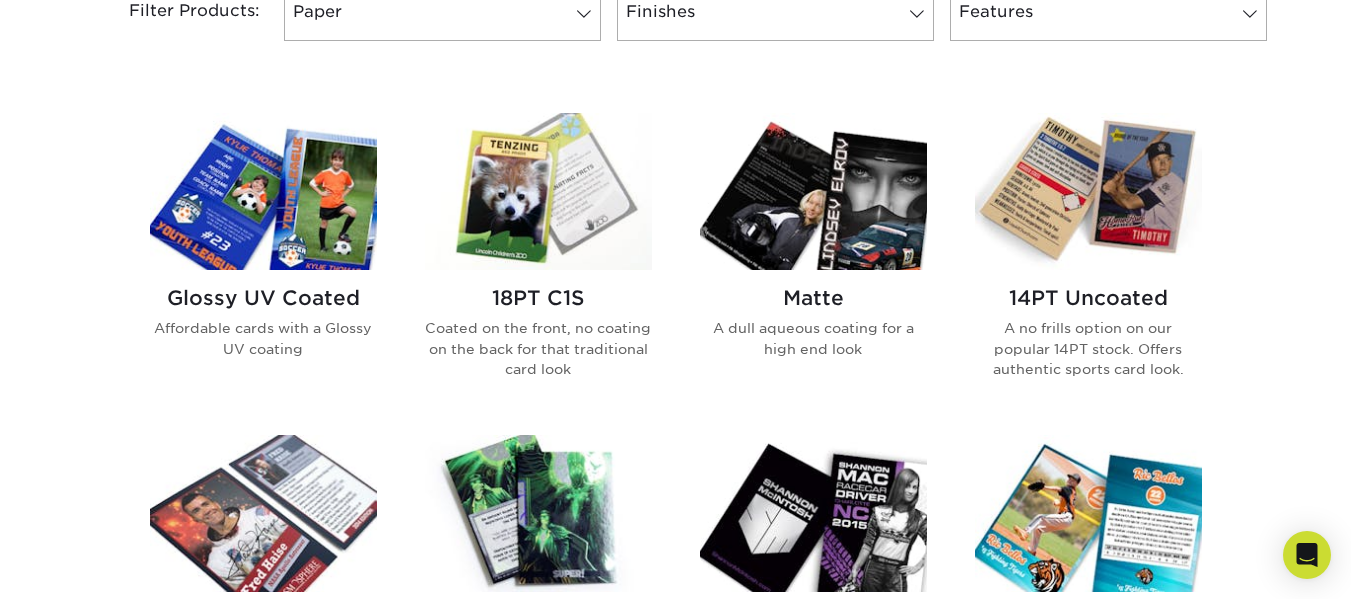scroll, scrollTop: 833, scrollLeft: 0, axis: vertical 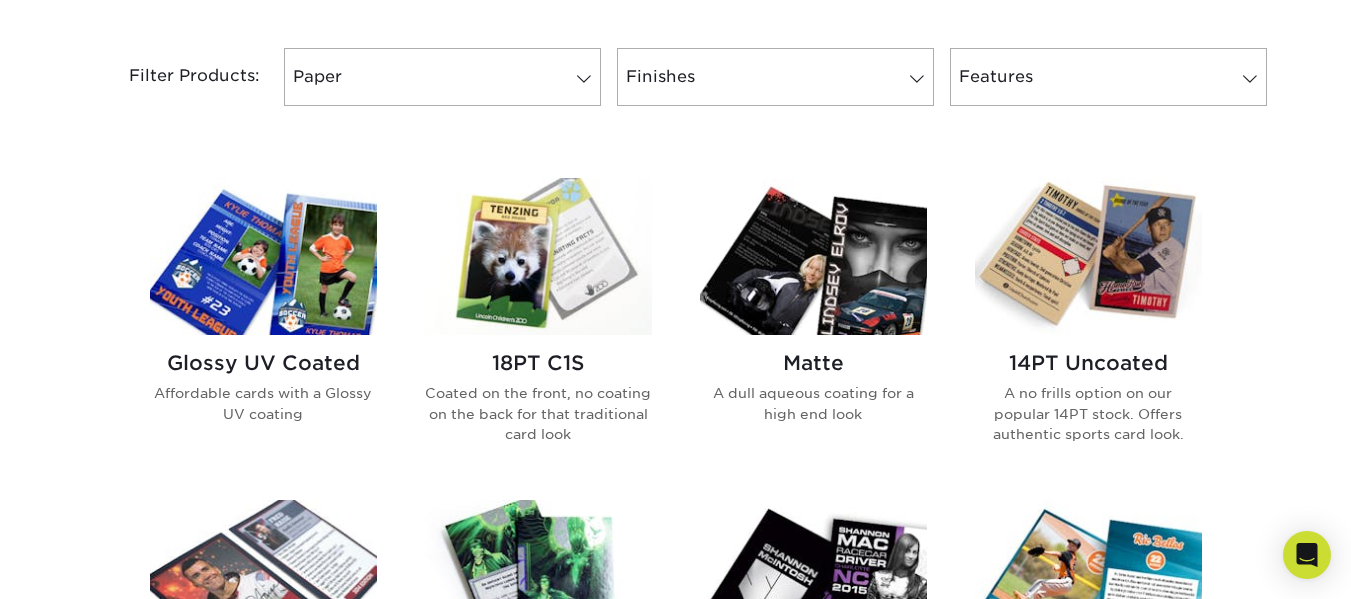 click on "Matte" at bounding box center [813, 363] 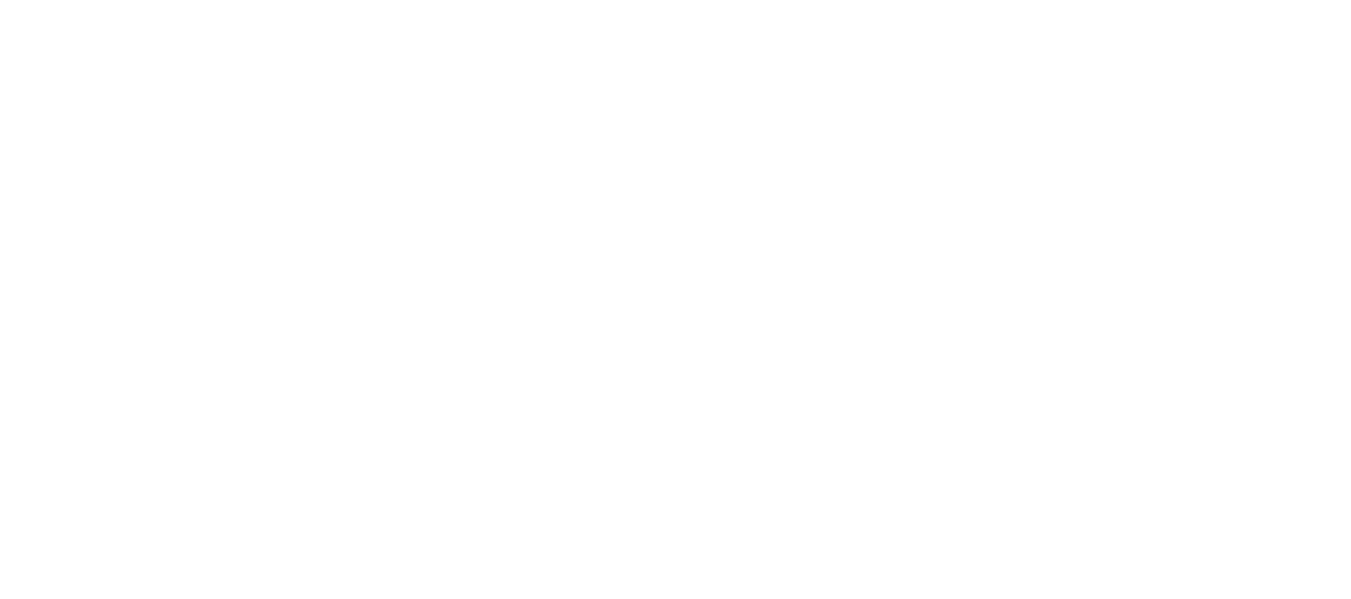scroll, scrollTop: 0, scrollLeft: 0, axis: both 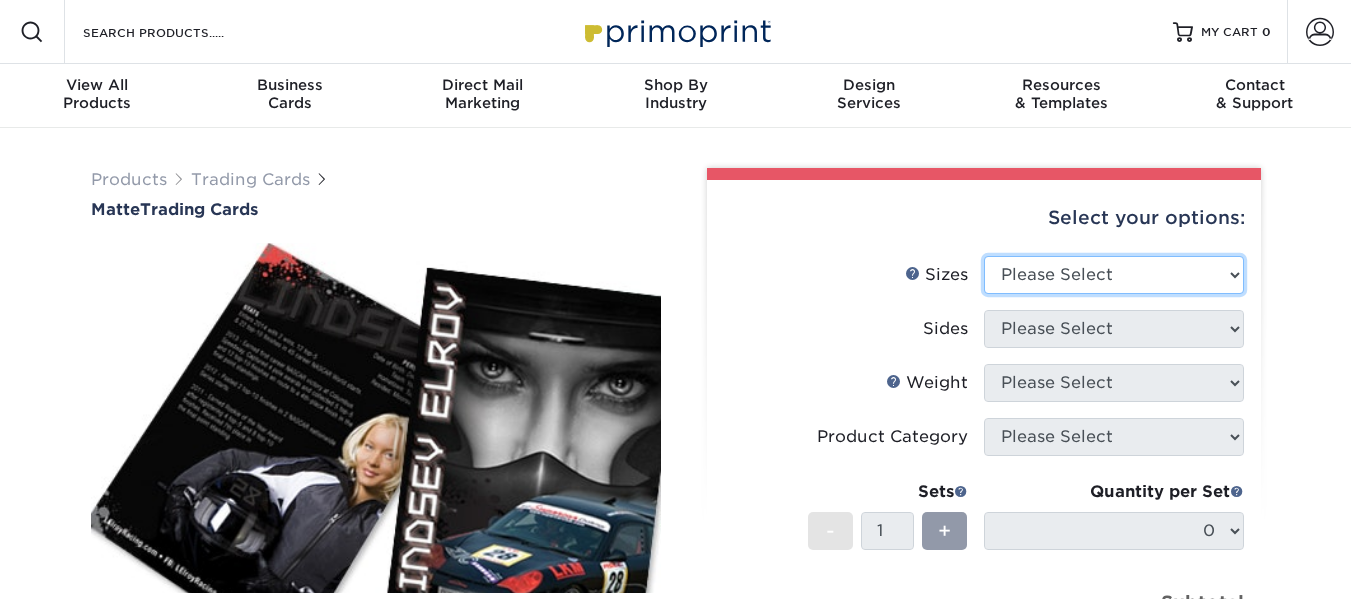 click on "Please Select
2.5" x 3.5"" at bounding box center [1114, 275] 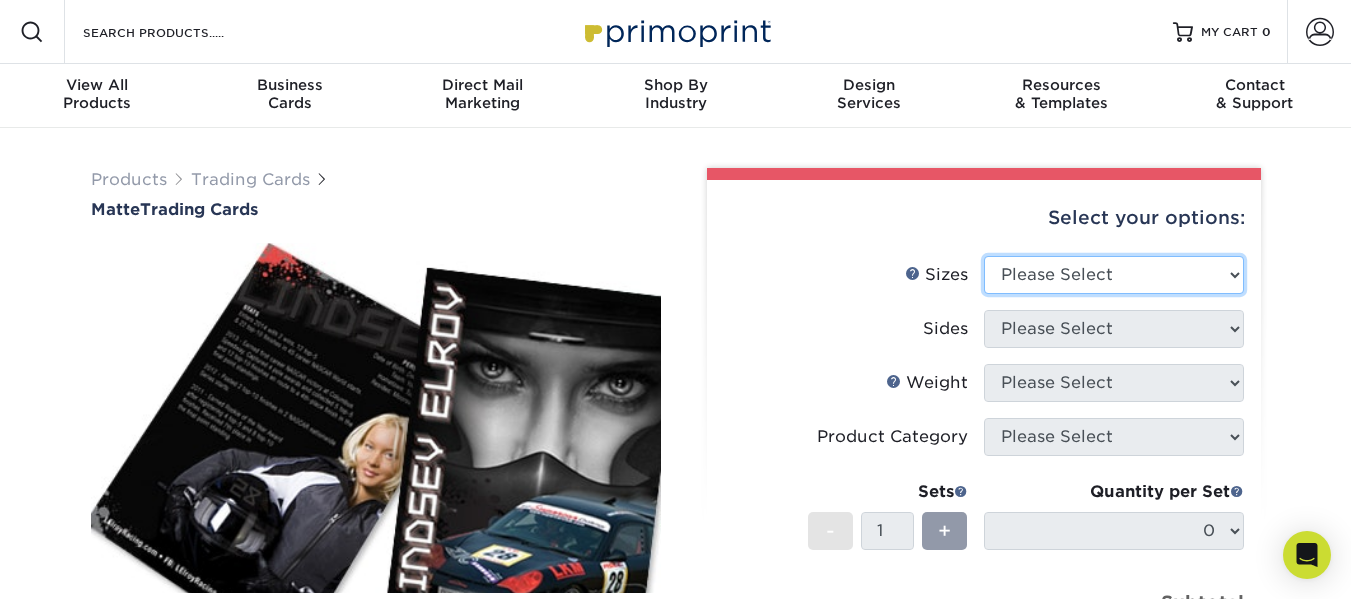 select on "2.50x3.50" 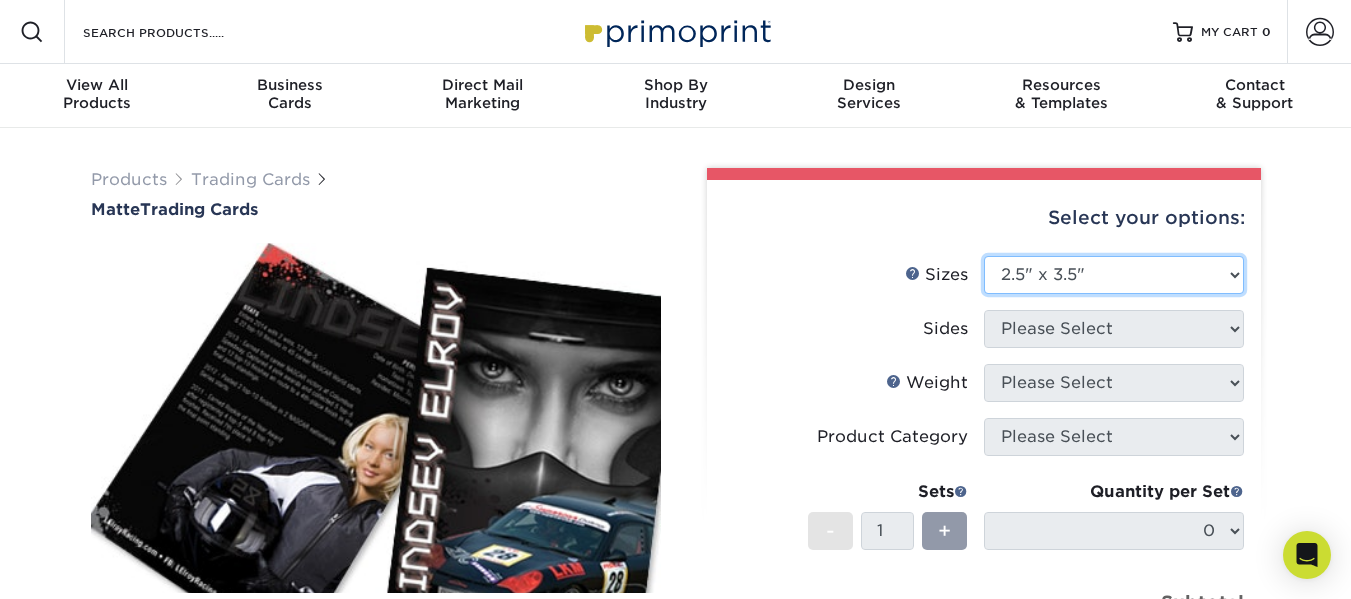 click on "Please Select
2.5" x 3.5"" at bounding box center [1114, 275] 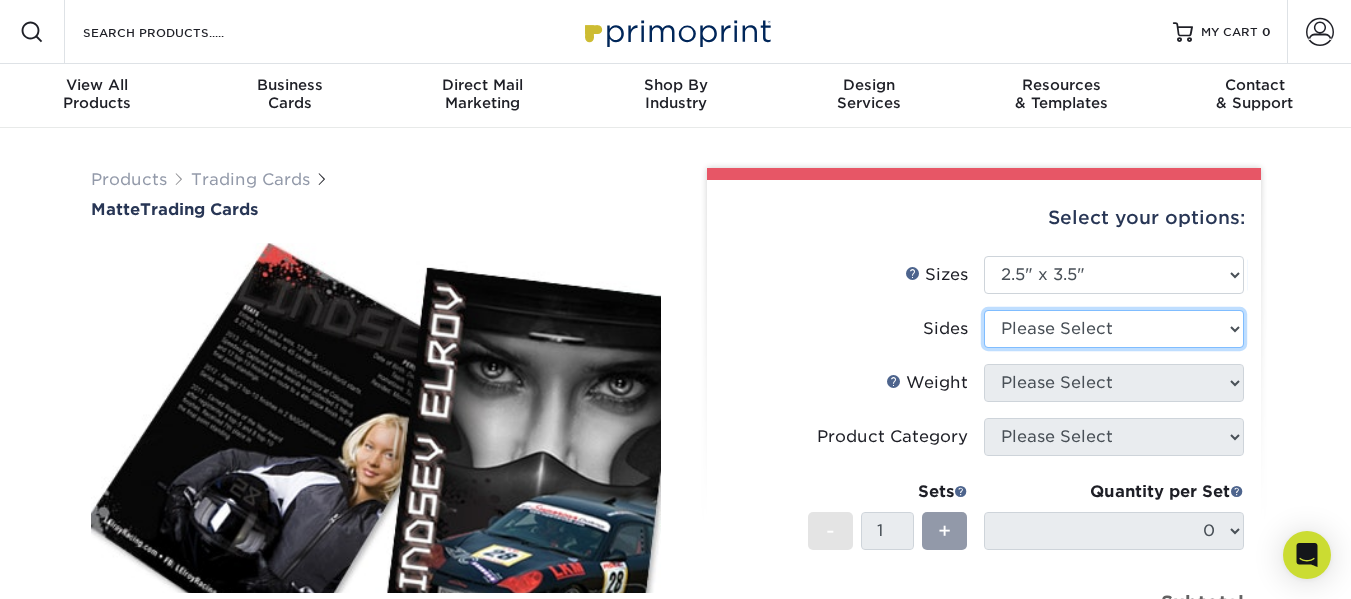 click on "Please Select Print Both Sides Print Front Only" at bounding box center [1114, 329] 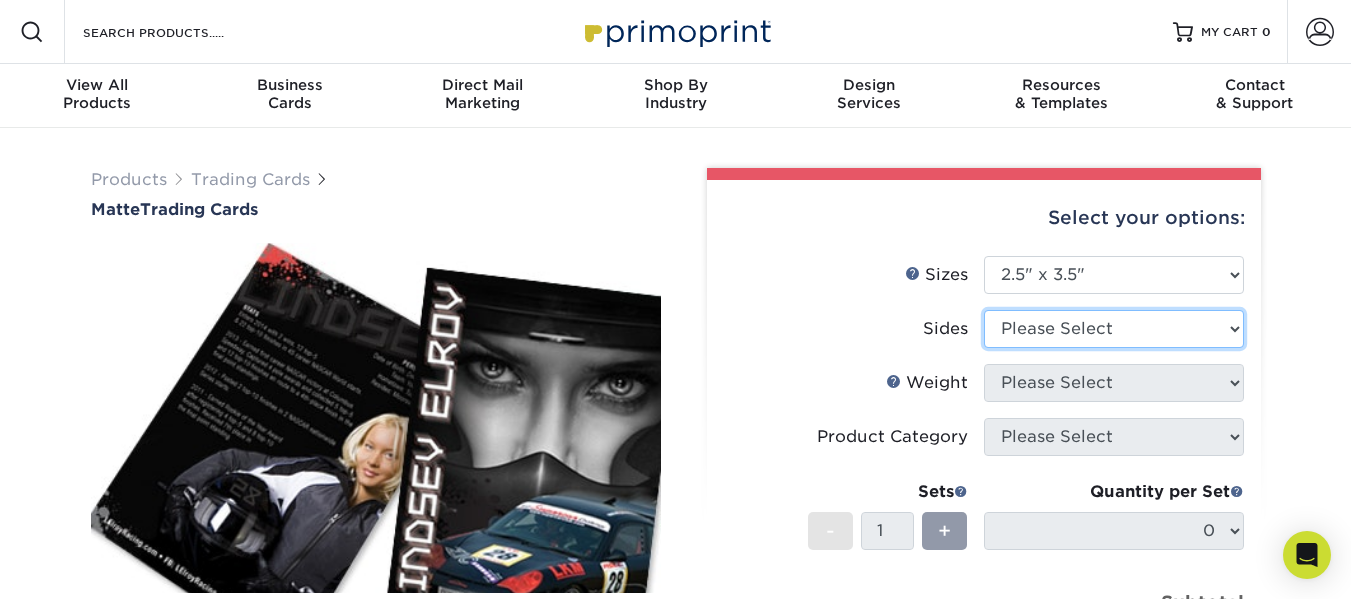 select on "13abbda7-1d64-4f25-8bb2-c179b224825d" 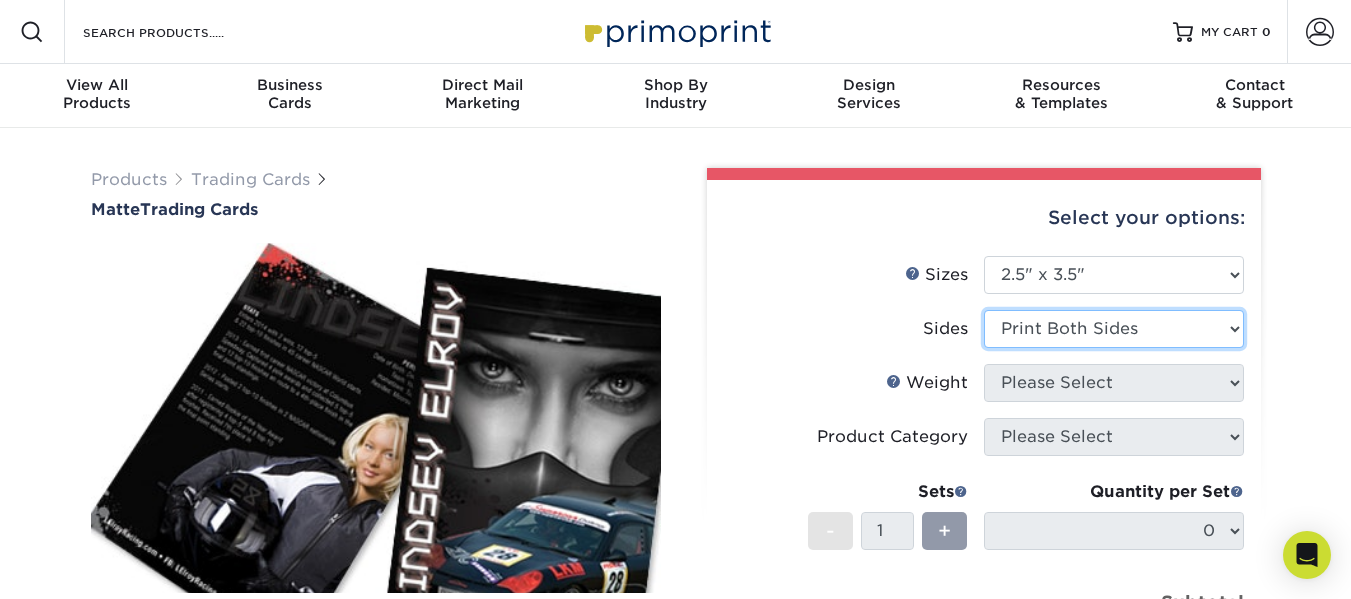 click on "Please Select Print Both Sides Print Front Only" at bounding box center (1114, 329) 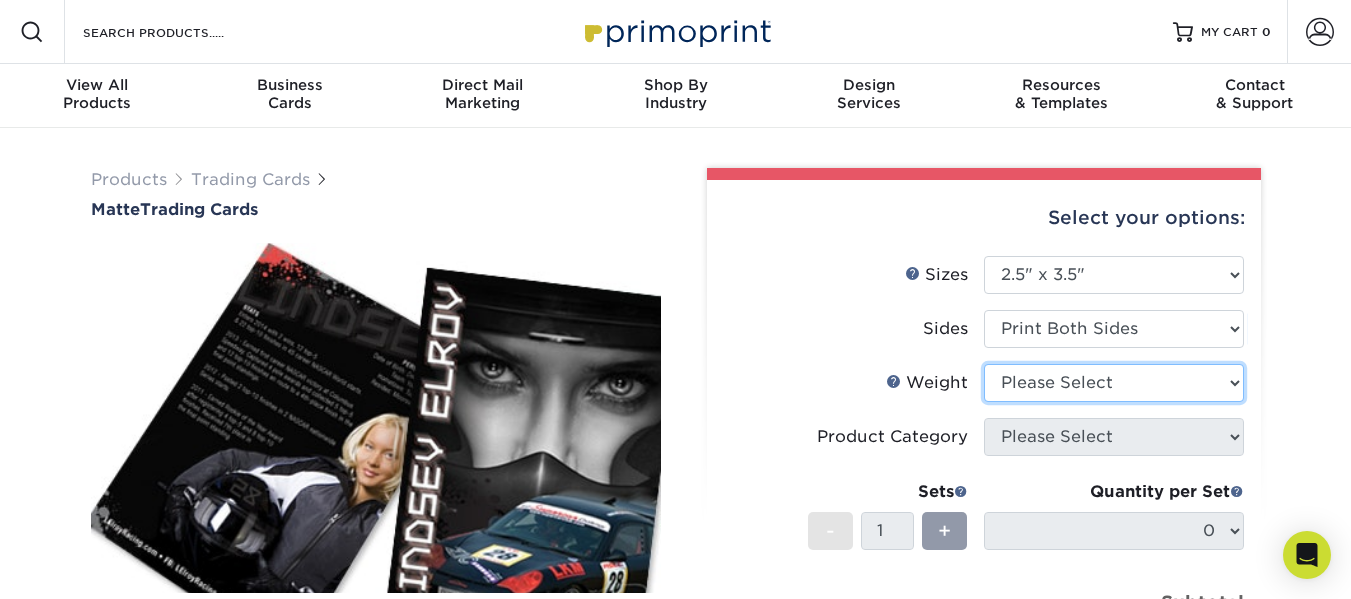 click on "Please Select 16PT 14PT" at bounding box center (1114, 383) 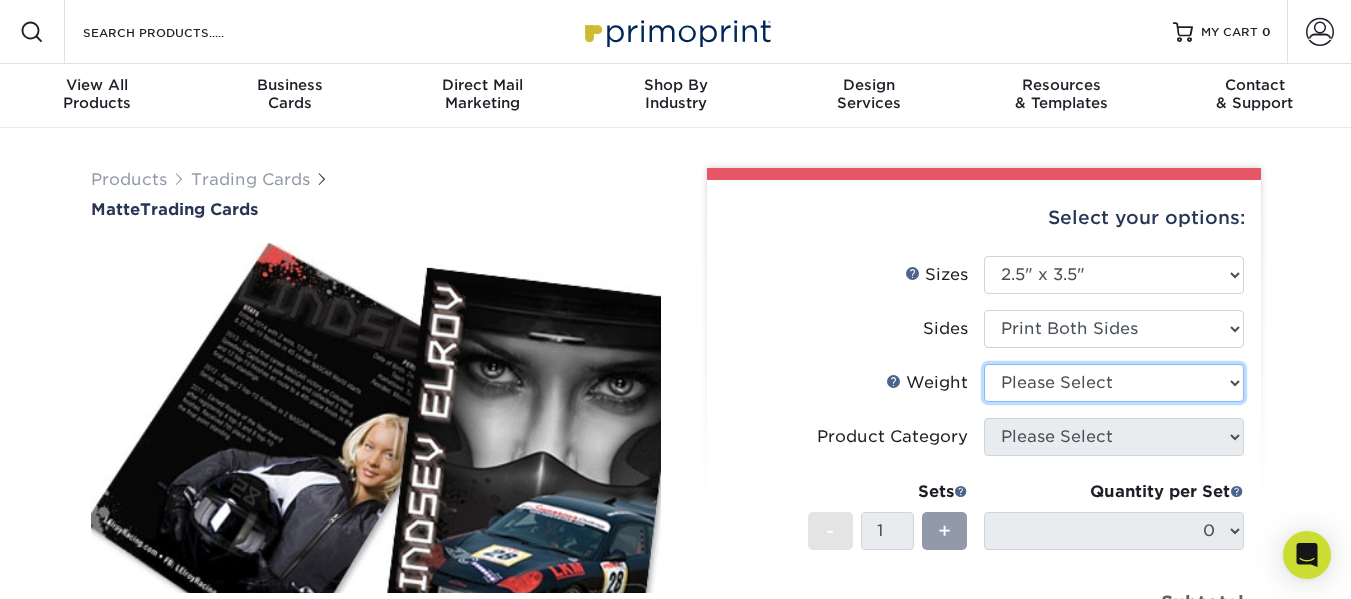 select on "14PT" 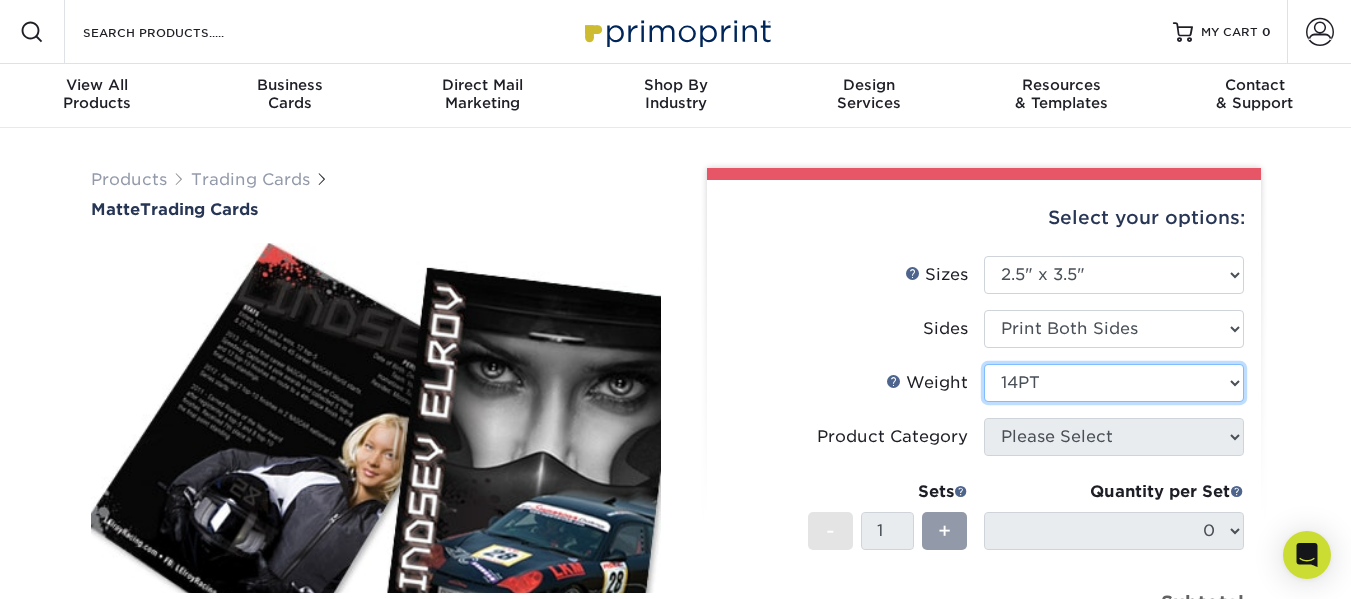 click on "Please Select 16PT 14PT" at bounding box center (1114, 383) 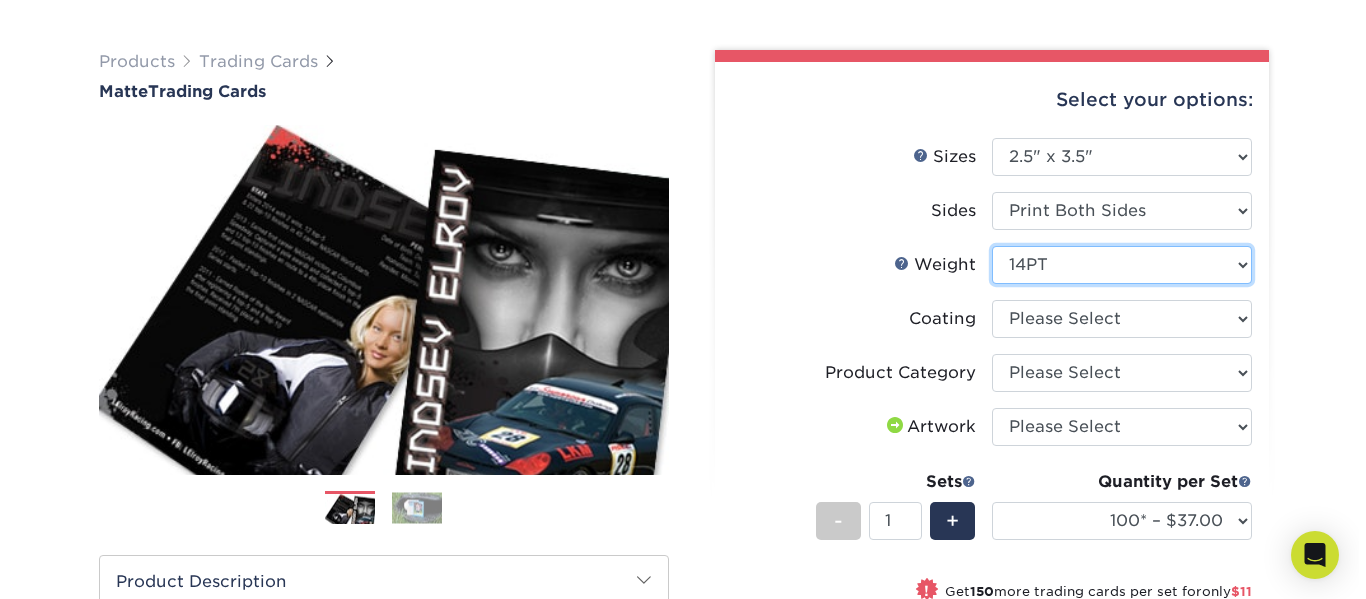 scroll, scrollTop: 167, scrollLeft: 0, axis: vertical 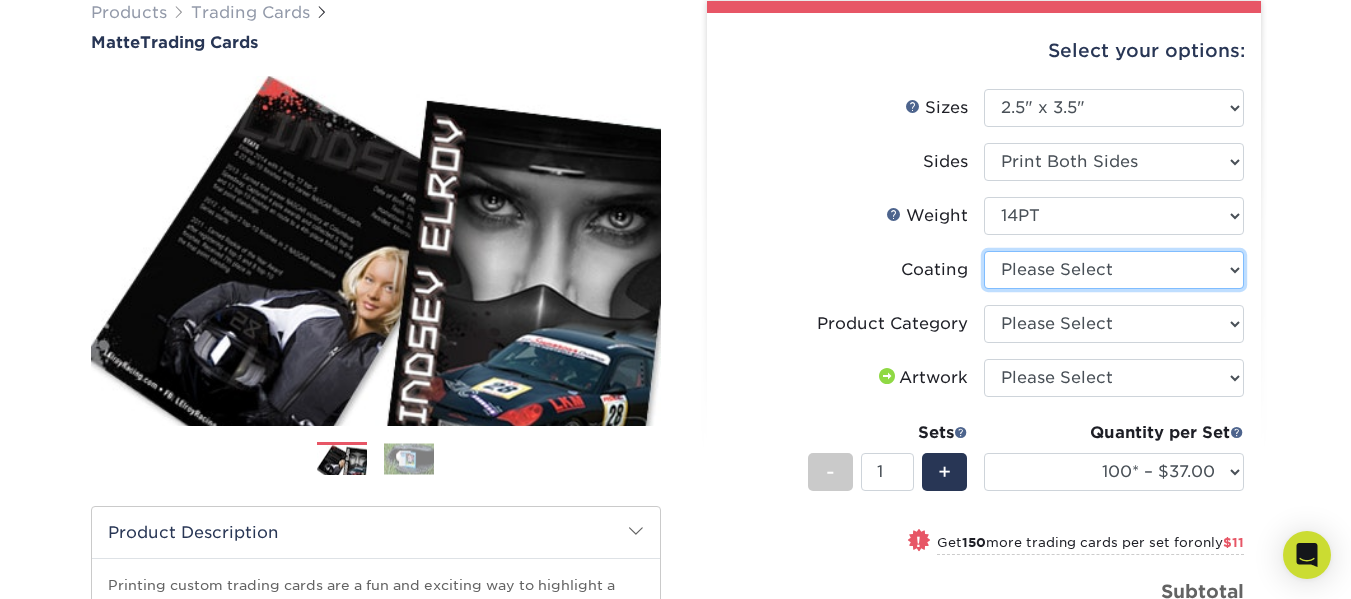 click at bounding box center [1114, 270] 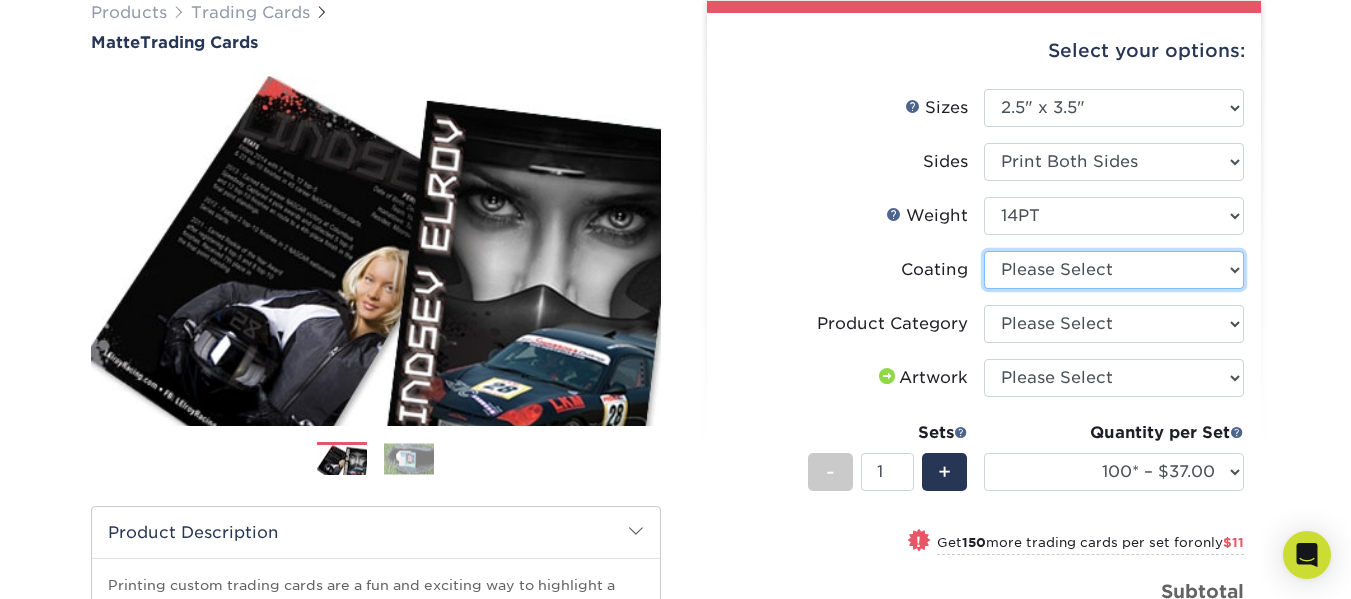 select on "121bb7b5-3b4d-429f-bd8d-bbf80e953313" 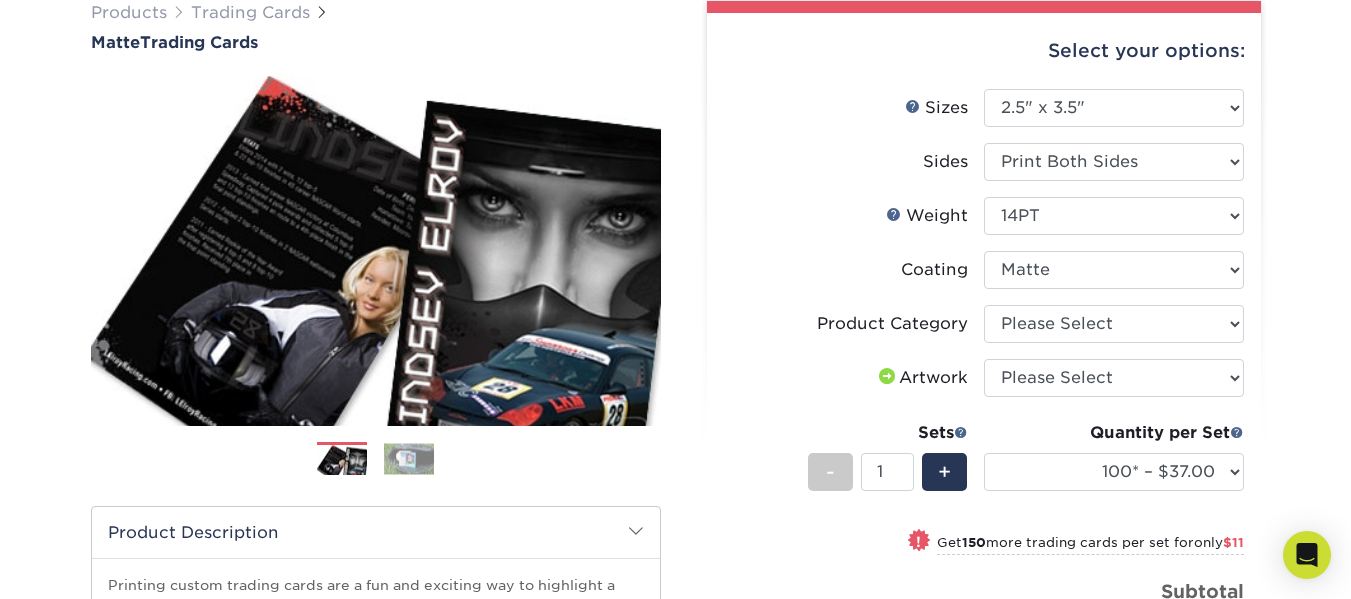 click at bounding box center [1114, 270] 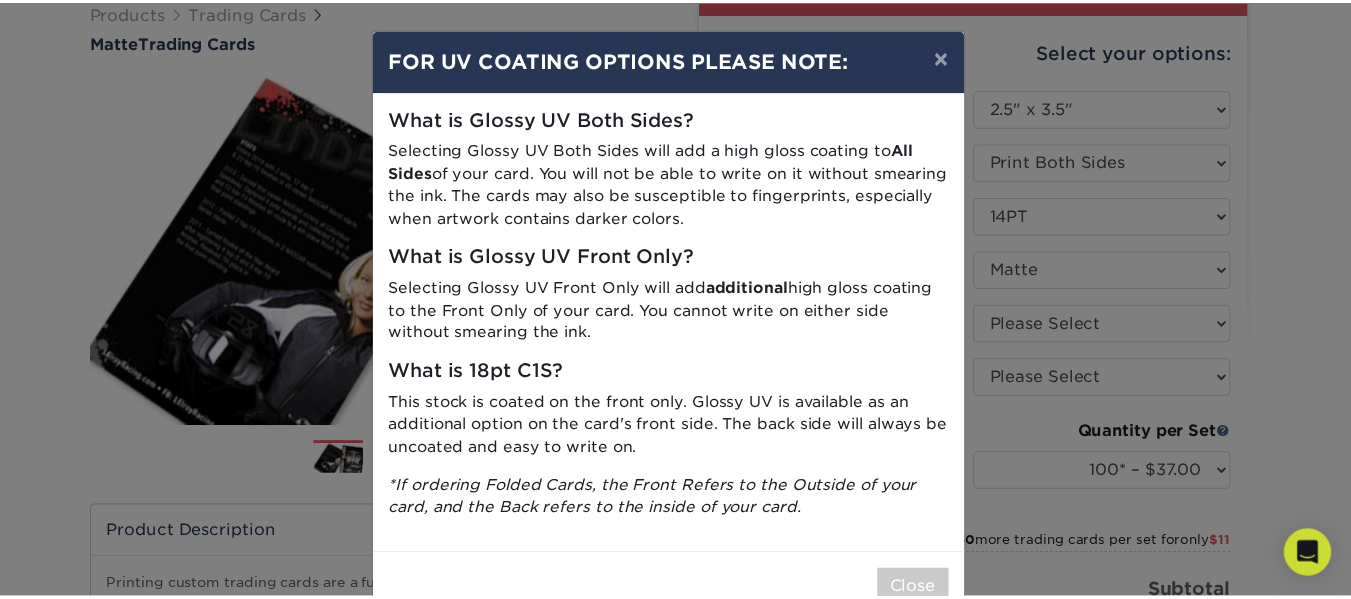 scroll, scrollTop: 55, scrollLeft: 0, axis: vertical 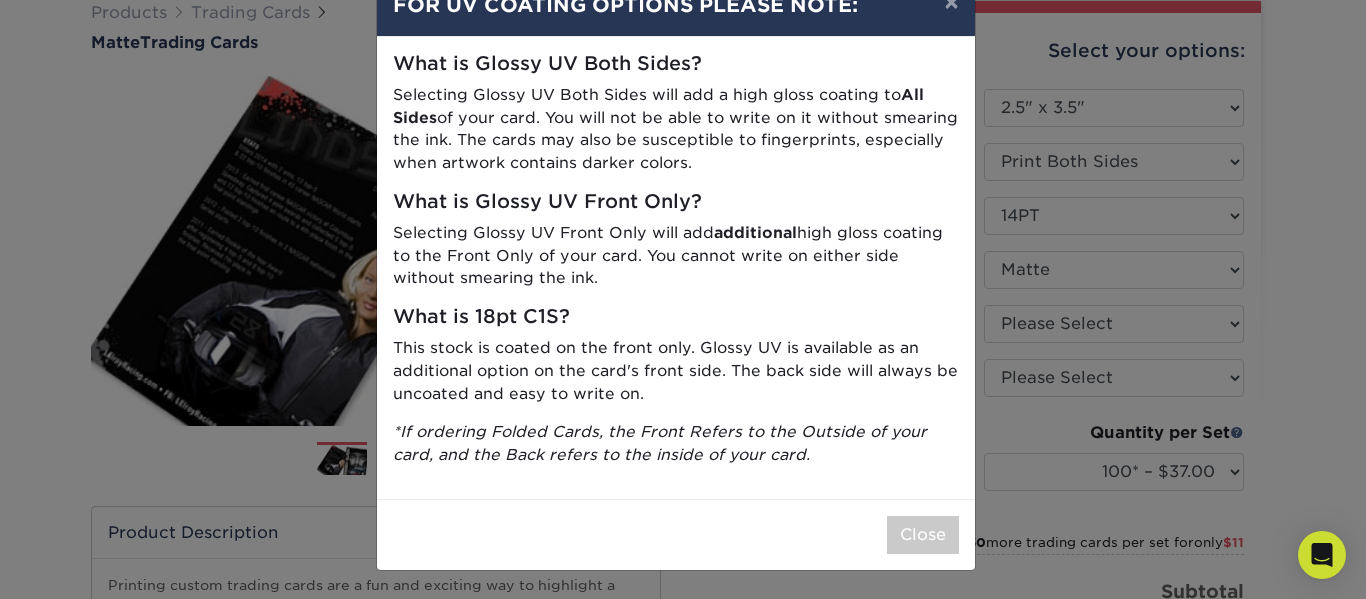 click on "Close" at bounding box center [676, 534] 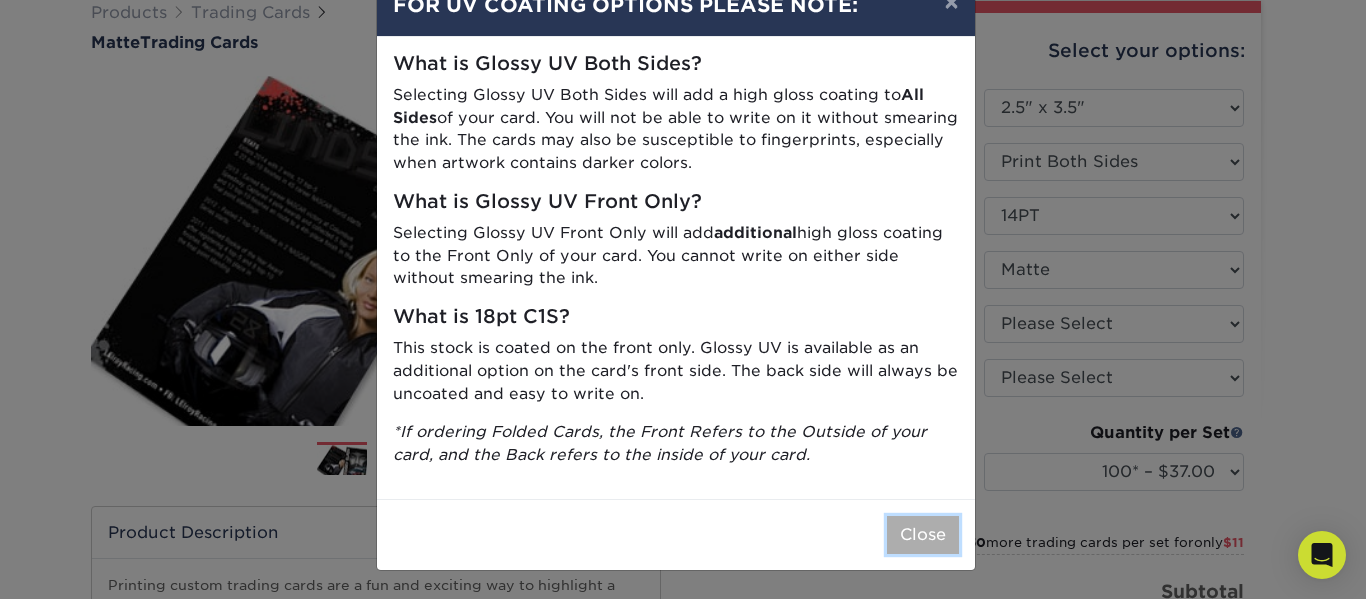 click on "Close" at bounding box center [923, 535] 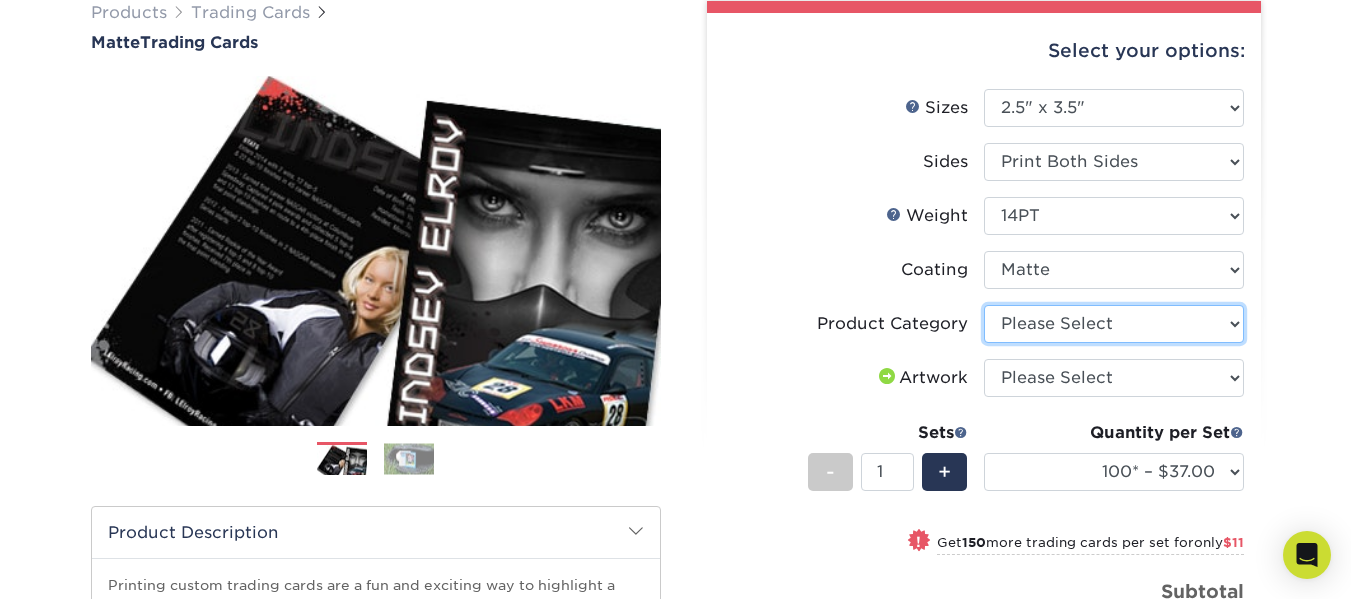 click on "Please Select Trading Cards" at bounding box center (1114, 324) 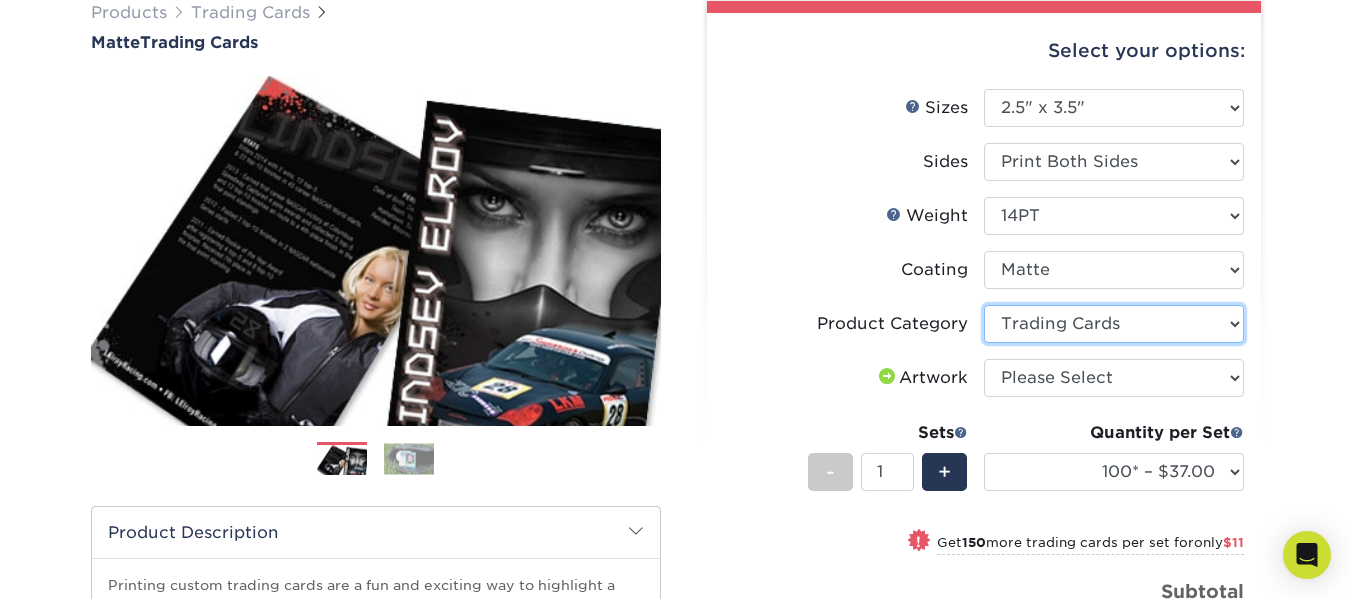 click on "Please Select Trading Cards" at bounding box center [1114, 324] 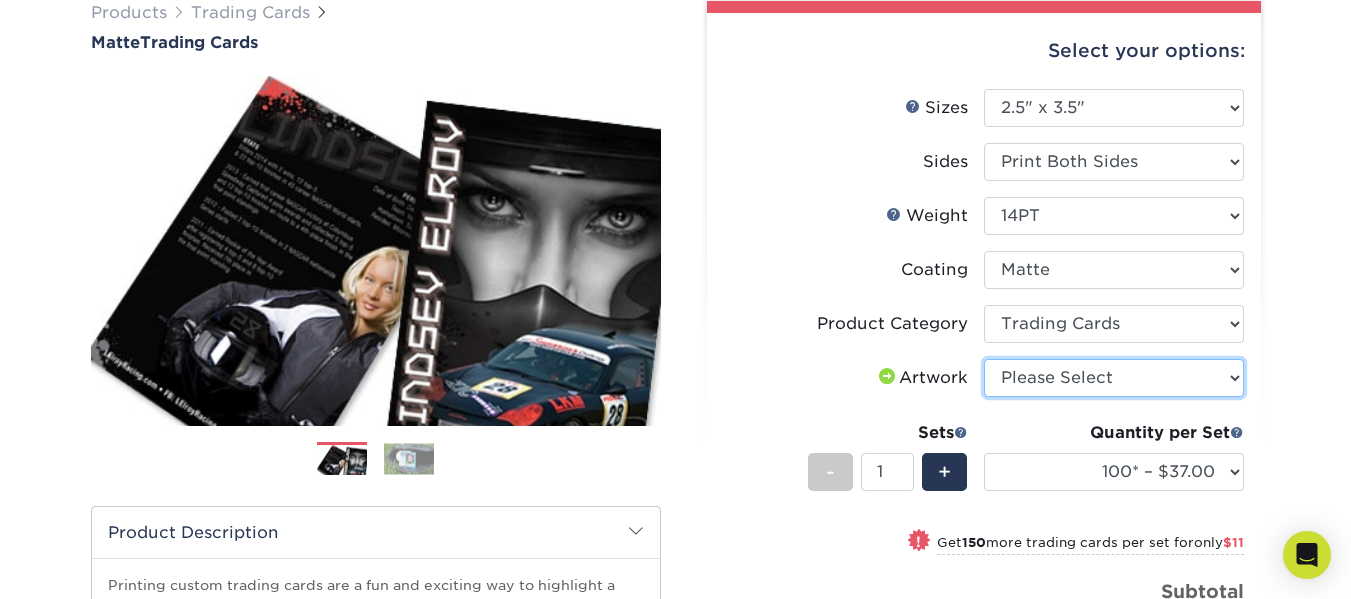 click on "Please Select I will upload files I need a design - $100" at bounding box center (1114, 378) 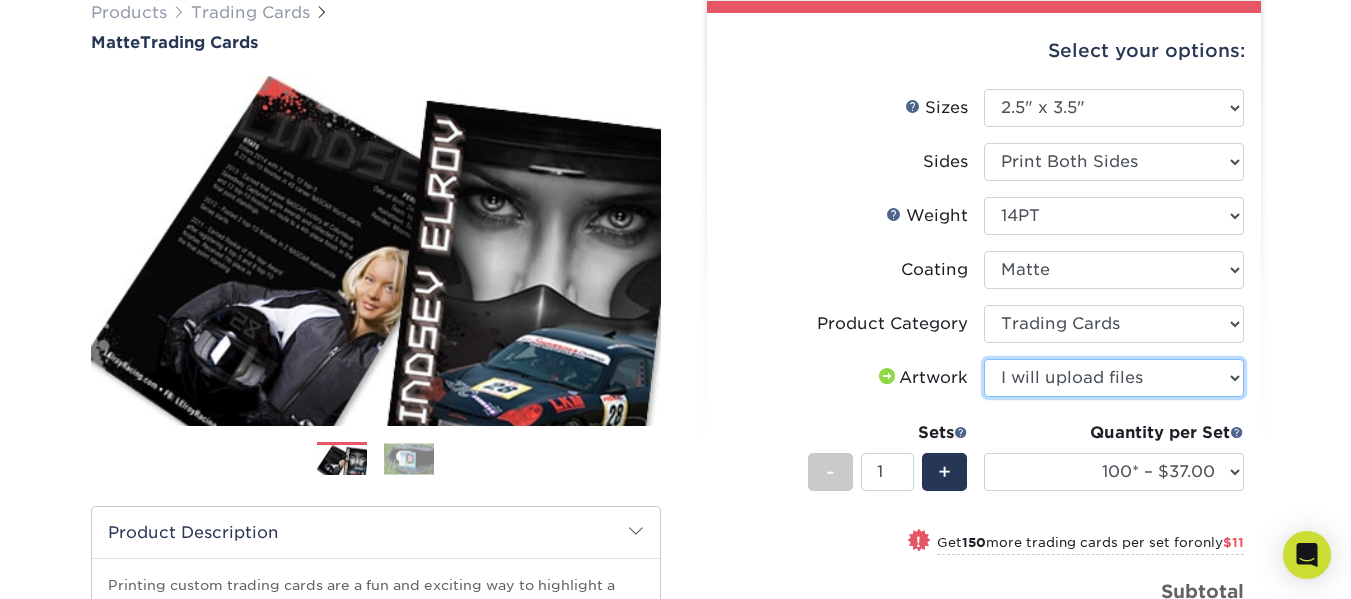 click on "Please Select I will upload files I need a design - $100" at bounding box center (1114, 378) 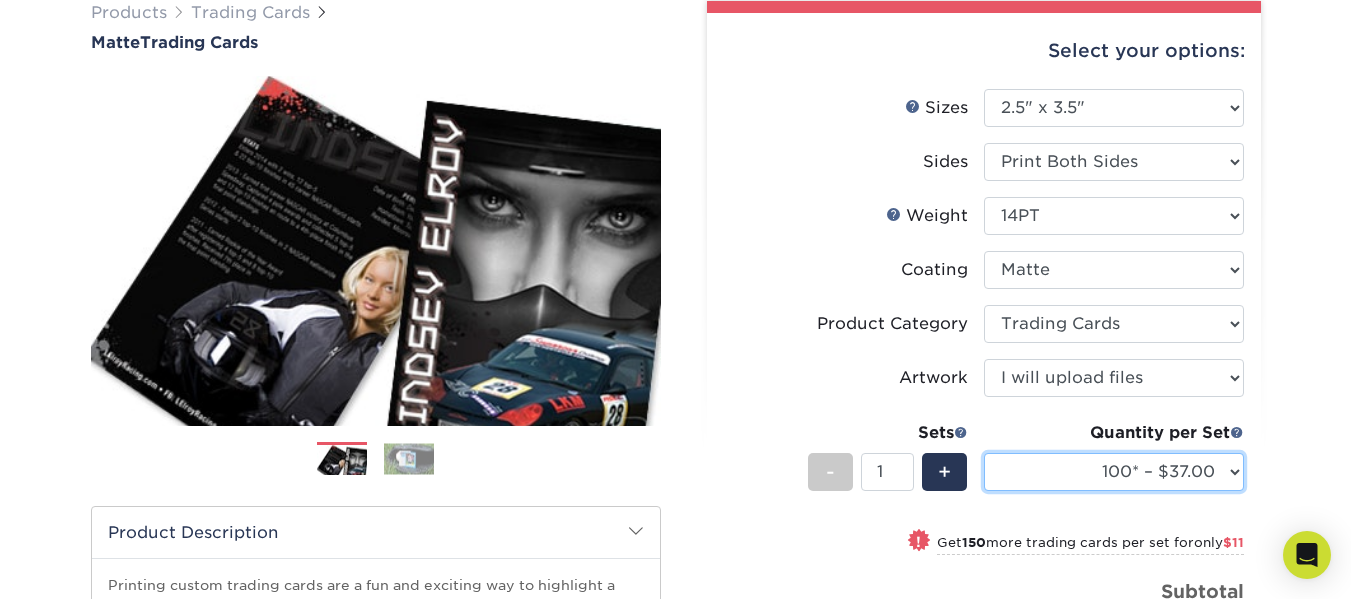 click on "100* – $37.00 250* – $48.00 500* – $59.00 1000 – $72.00 2500 – $144.00 5000 – $196.00 10000 – $384.00 15000 – $565.00 20000 – $757.00 25000 – $921.00" at bounding box center (1114, 472) 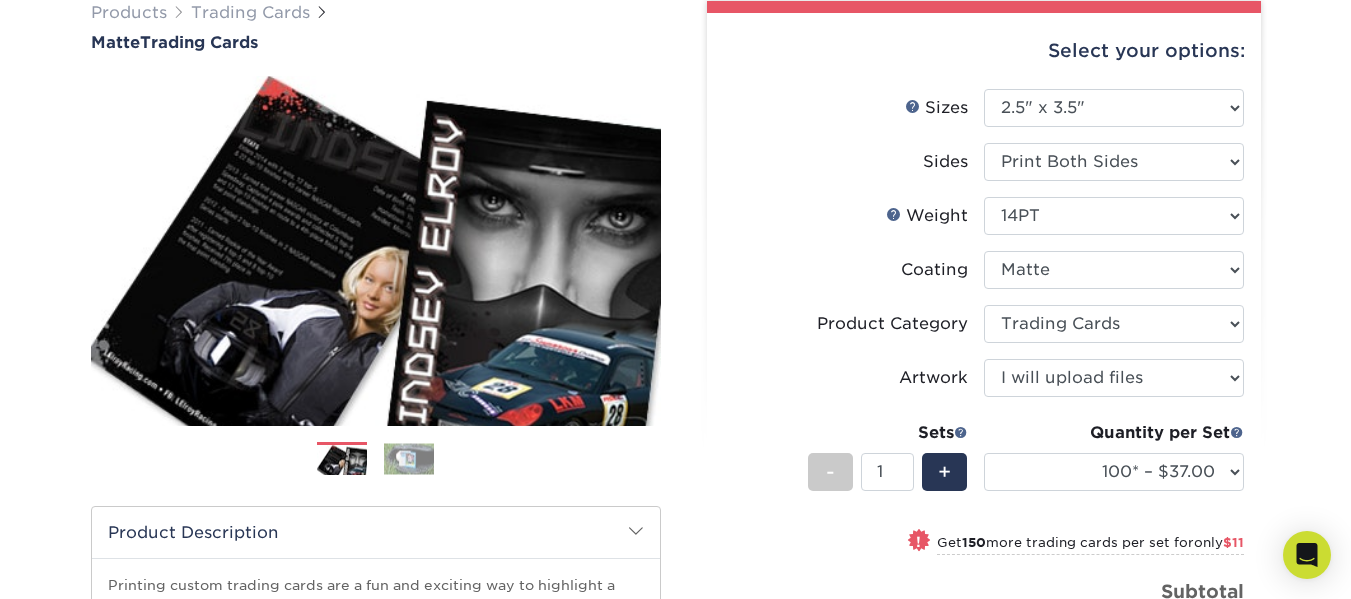 click on "Products
Trading Cards
Matte  Trading Cards" at bounding box center [675, 495] 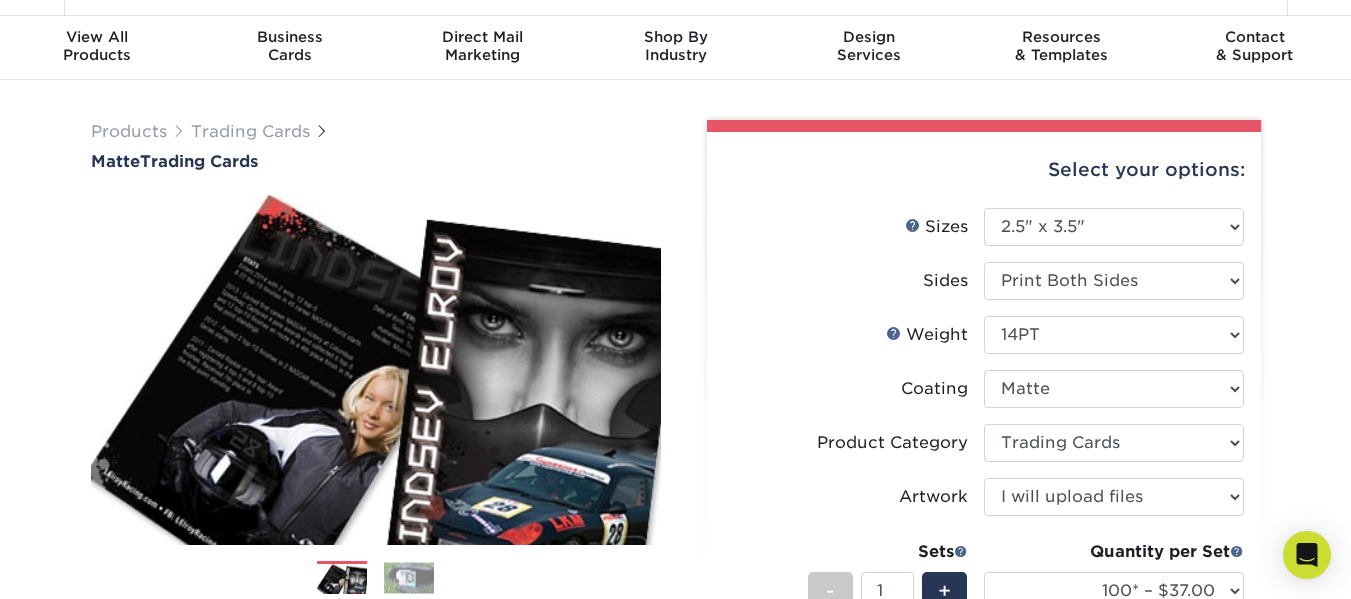 scroll, scrollTop: 0, scrollLeft: 0, axis: both 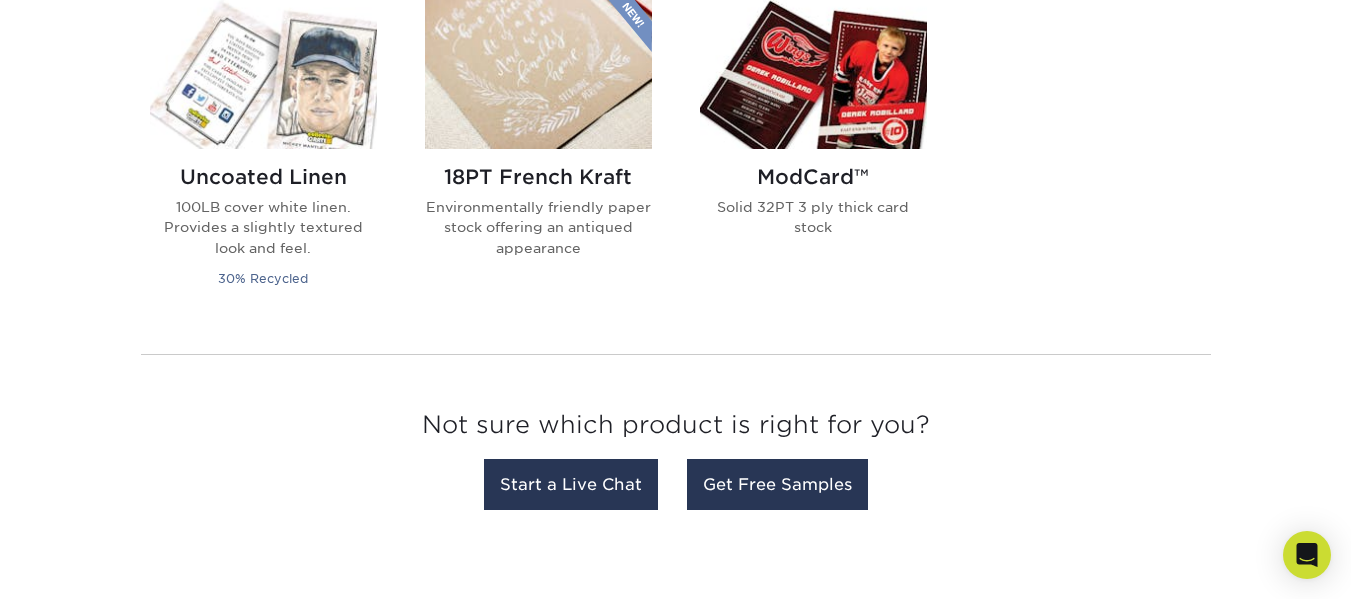 click on "ModCard™" at bounding box center [813, 177] 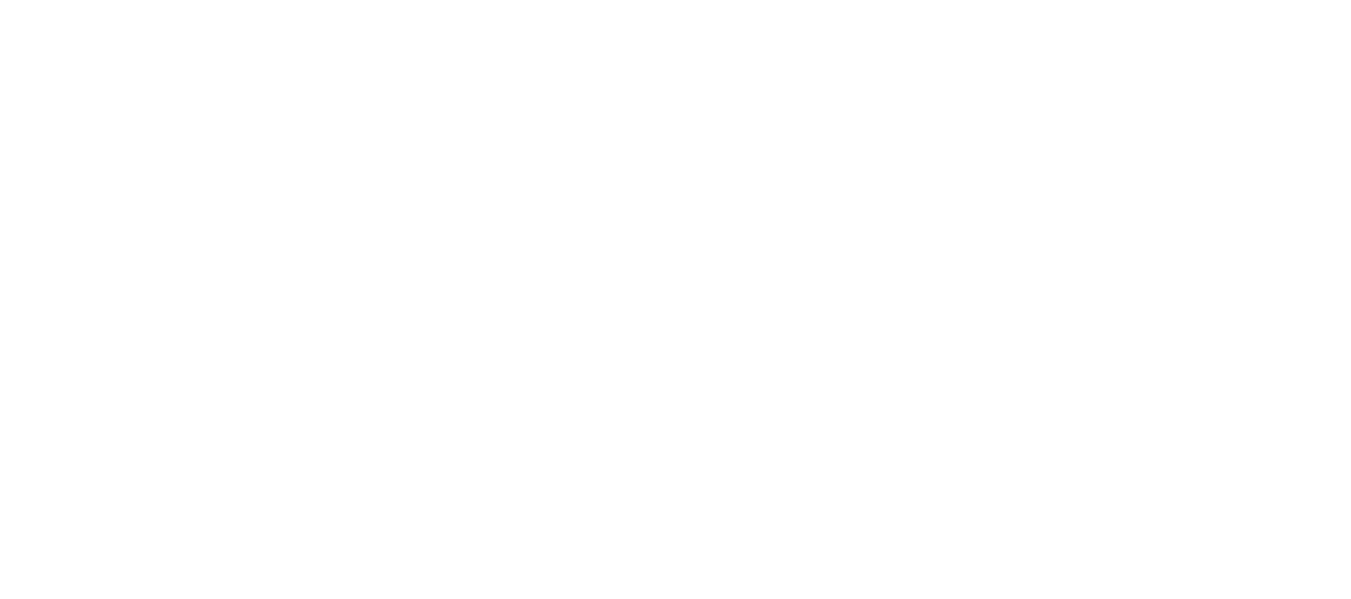 scroll, scrollTop: 0, scrollLeft: 0, axis: both 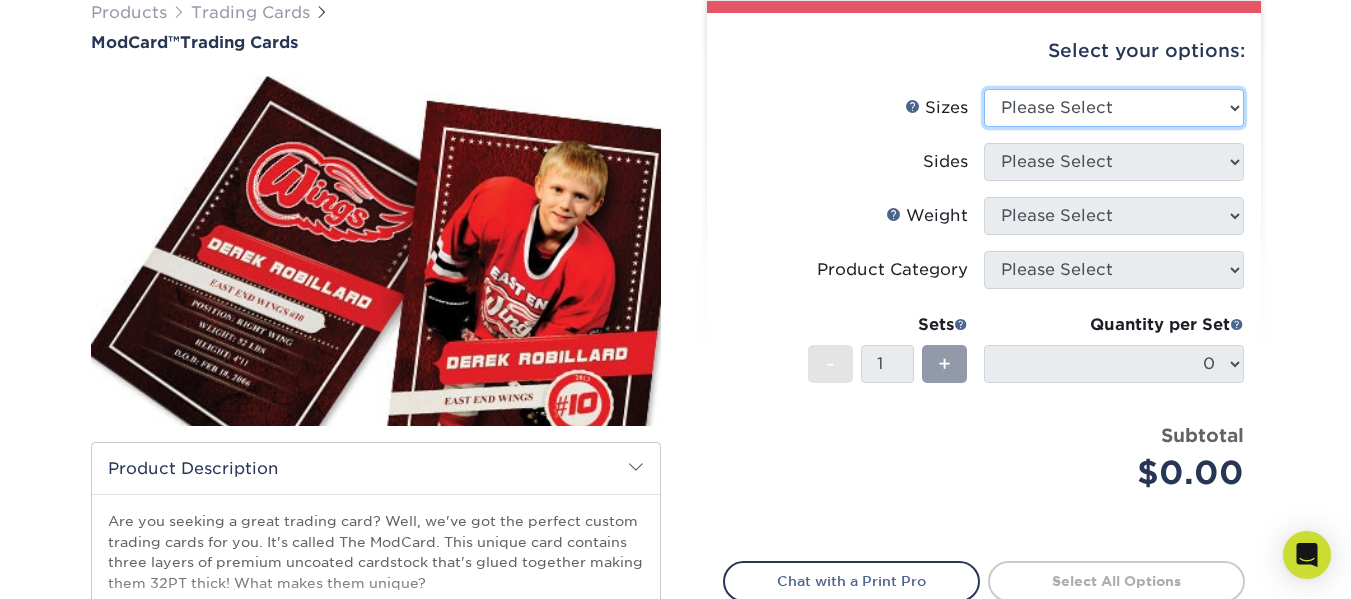 click on "Please Select
2.5" x 3.5"" at bounding box center (1114, 108) 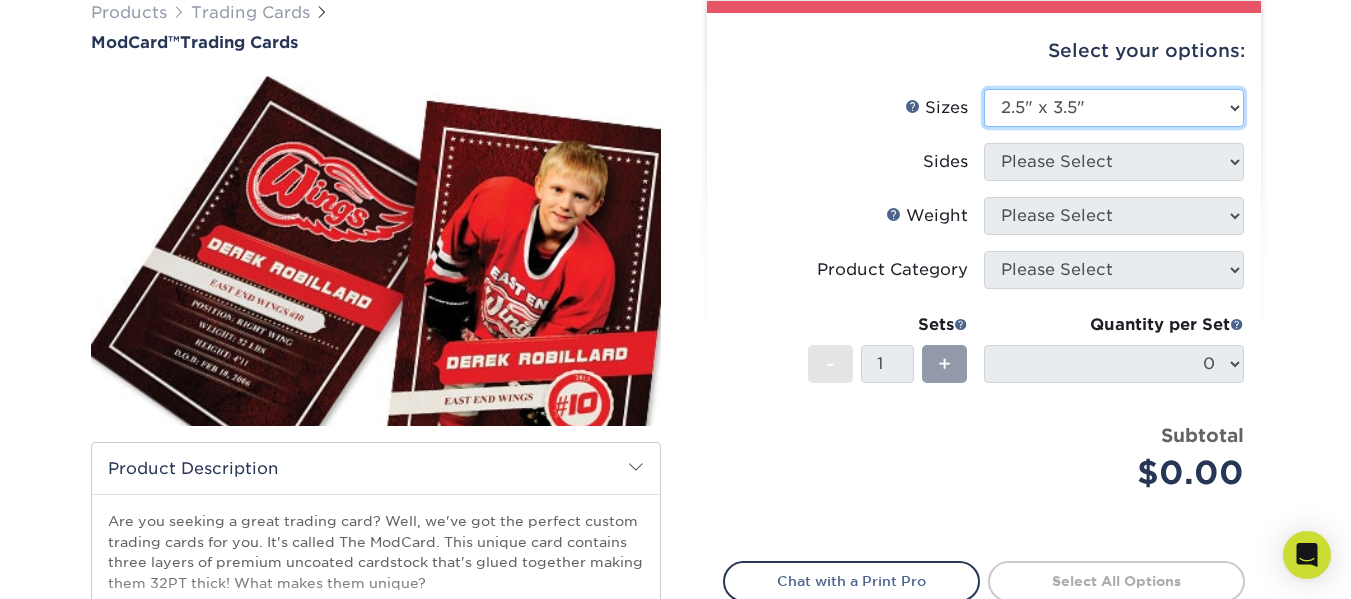 click on "Please Select
2.5" x 3.5"" at bounding box center (1114, 108) 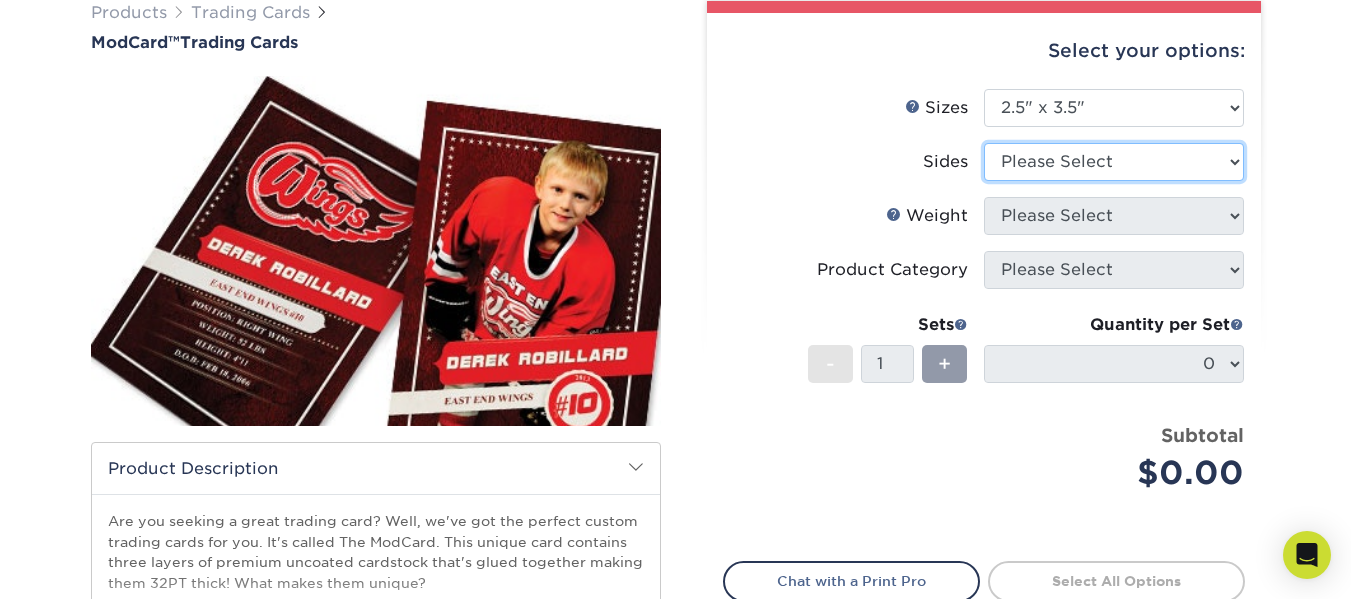 click on "Please Select Print Both Sides Print Front Only" at bounding box center [1114, 162] 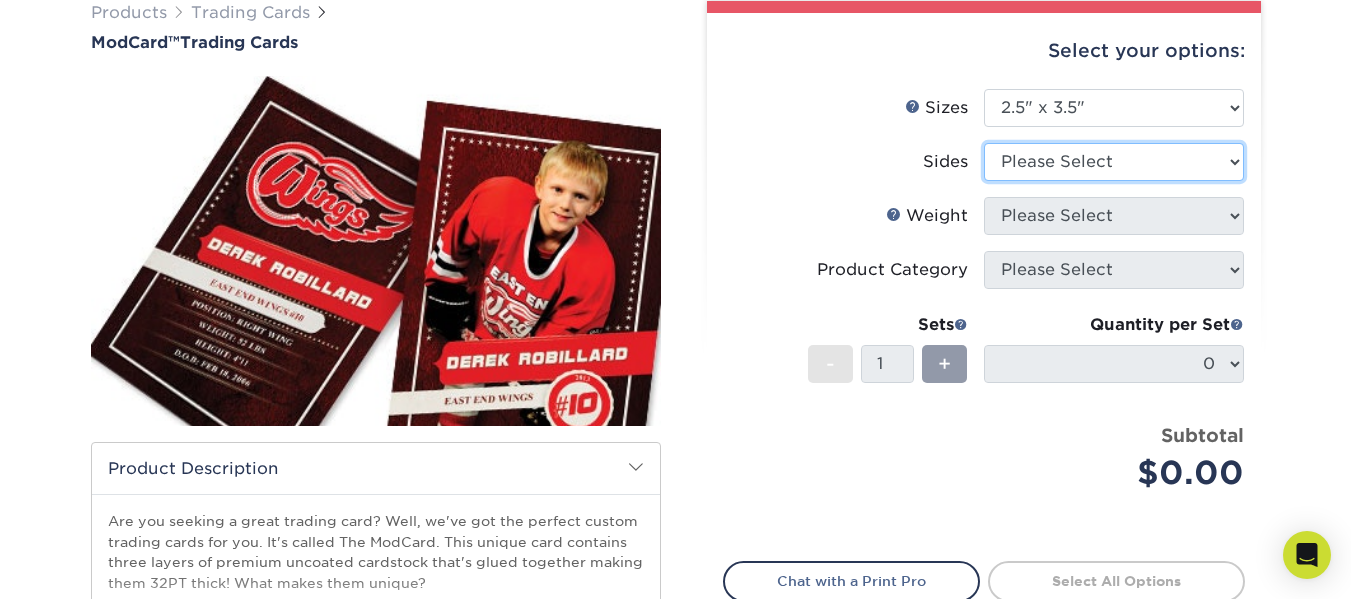 select on "13abbda7-1d64-4f25-8bb2-c179b224825d" 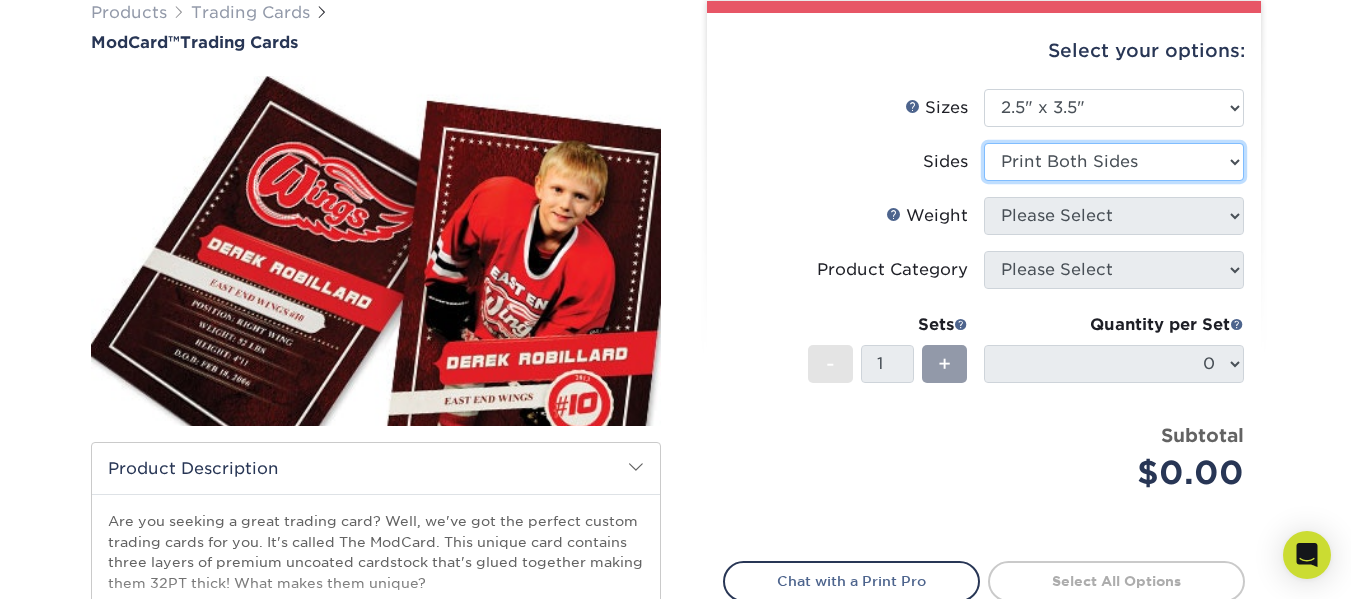 click on "Please Select Print Both Sides Print Front Only" at bounding box center [1114, 162] 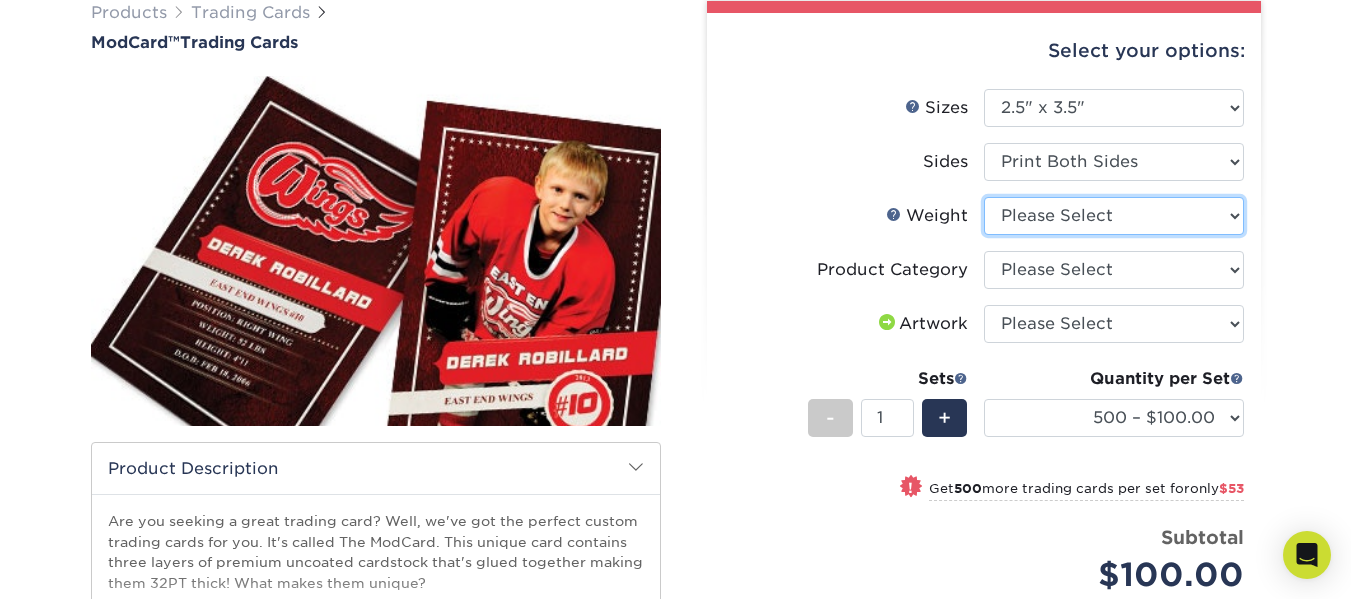 click on "Please Select 32PTUCBLK" at bounding box center (1114, 216) 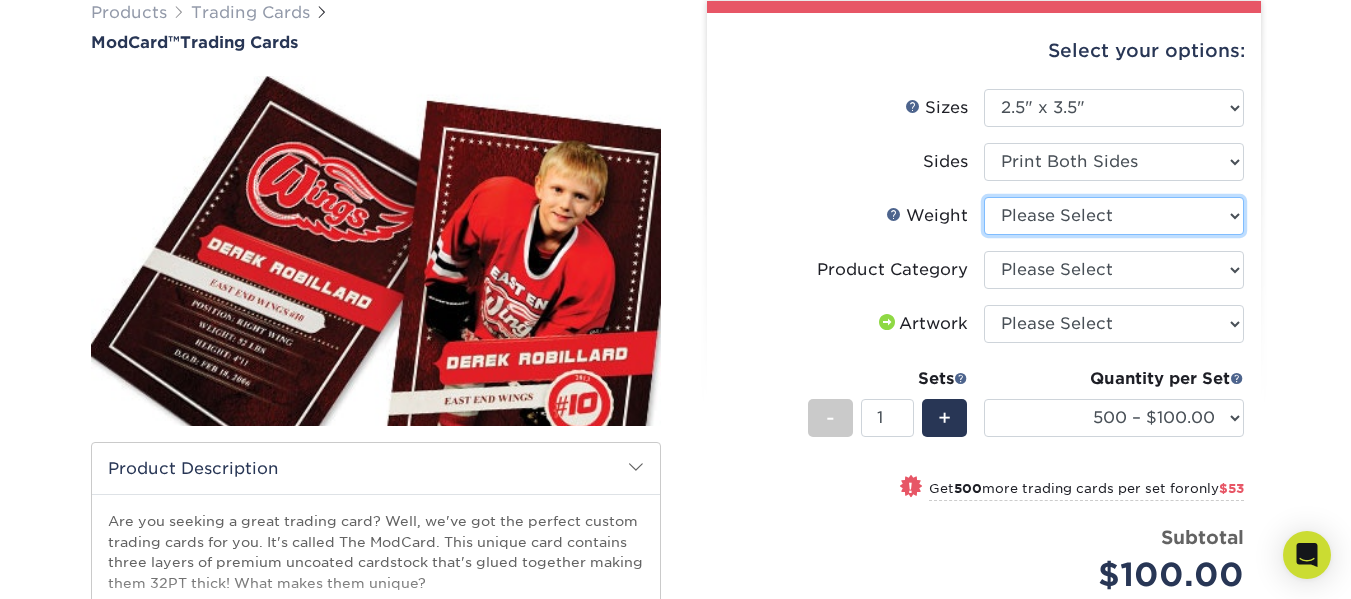 select on "32PTUCBLK" 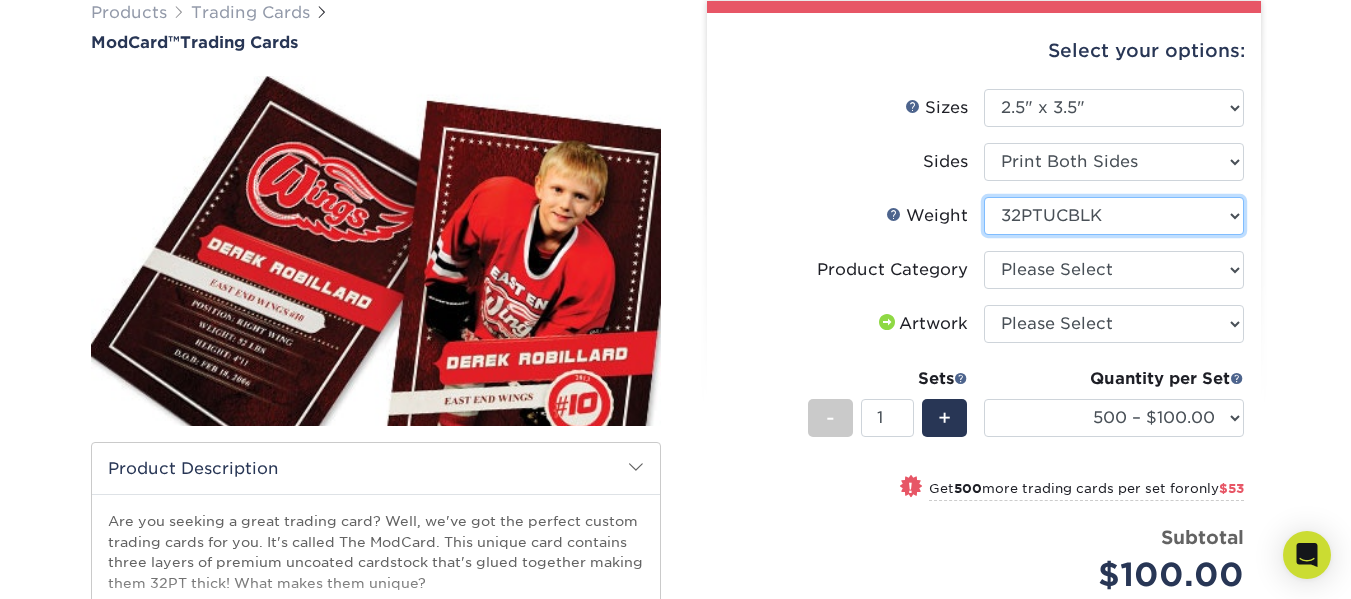click on "Please Select 32PTUCBLK" at bounding box center [1114, 216] 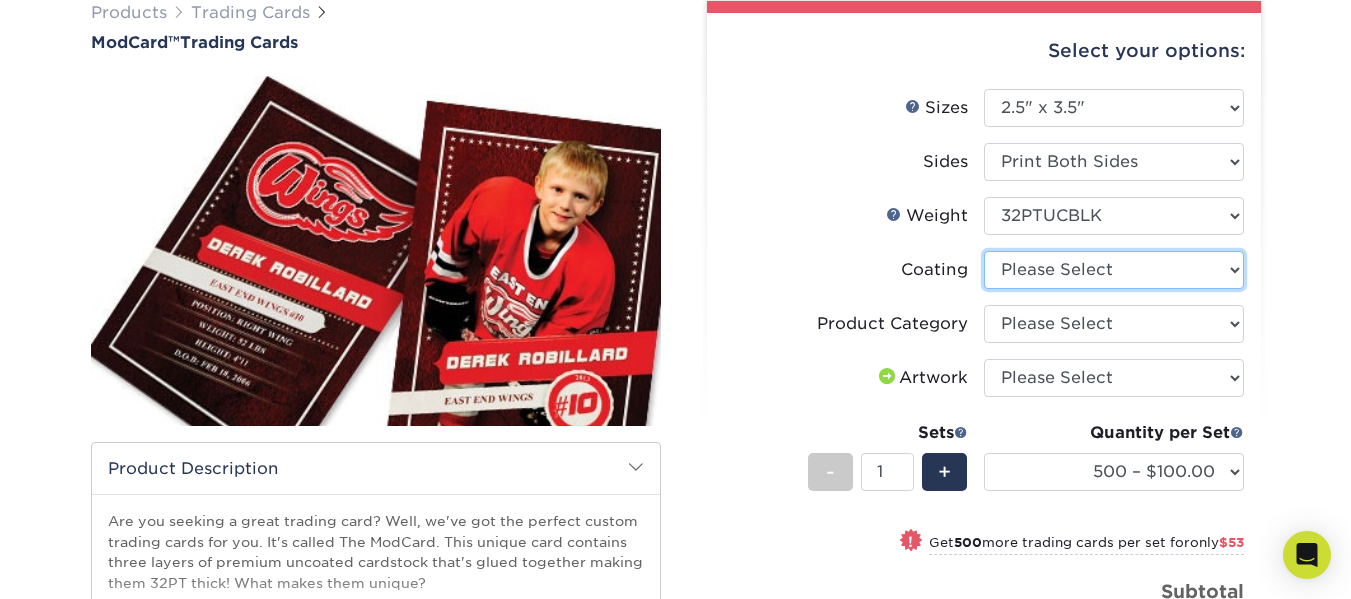 click at bounding box center [1114, 270] 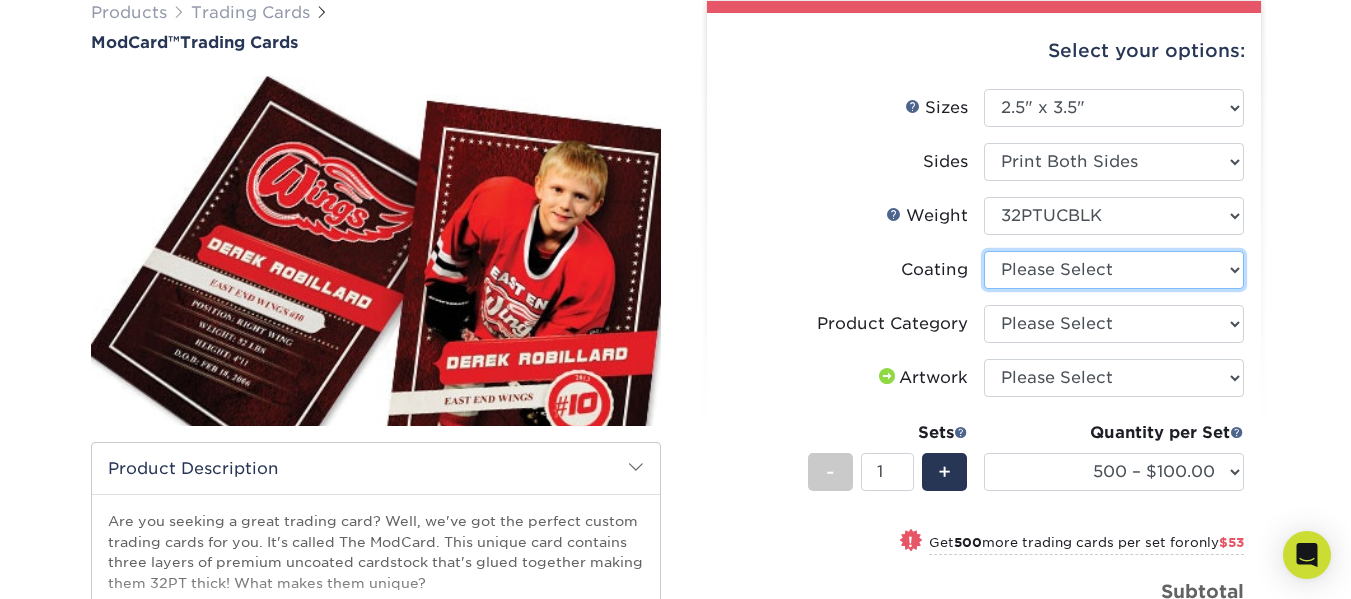 select on "3e7618de-abca-4bda-9f97-8b9129e913d8" 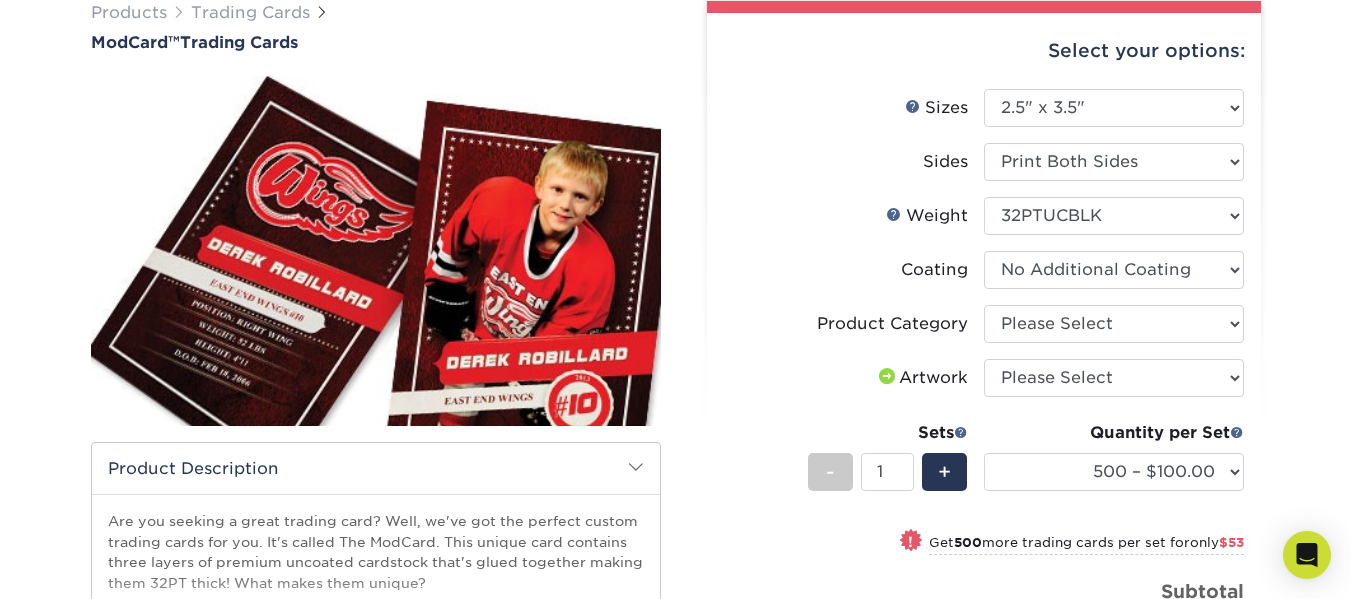 click at bounding box center (1114, 270) 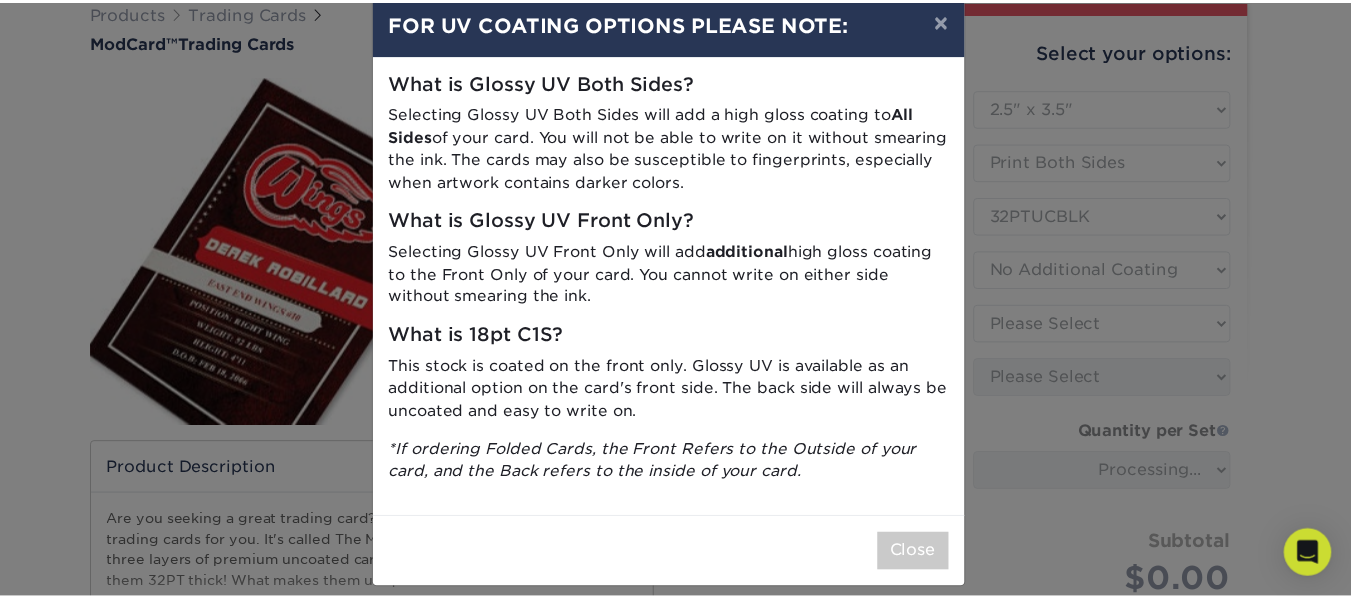 scroll, scrollTop: 55, scrollLeft: 0, axis: vertical 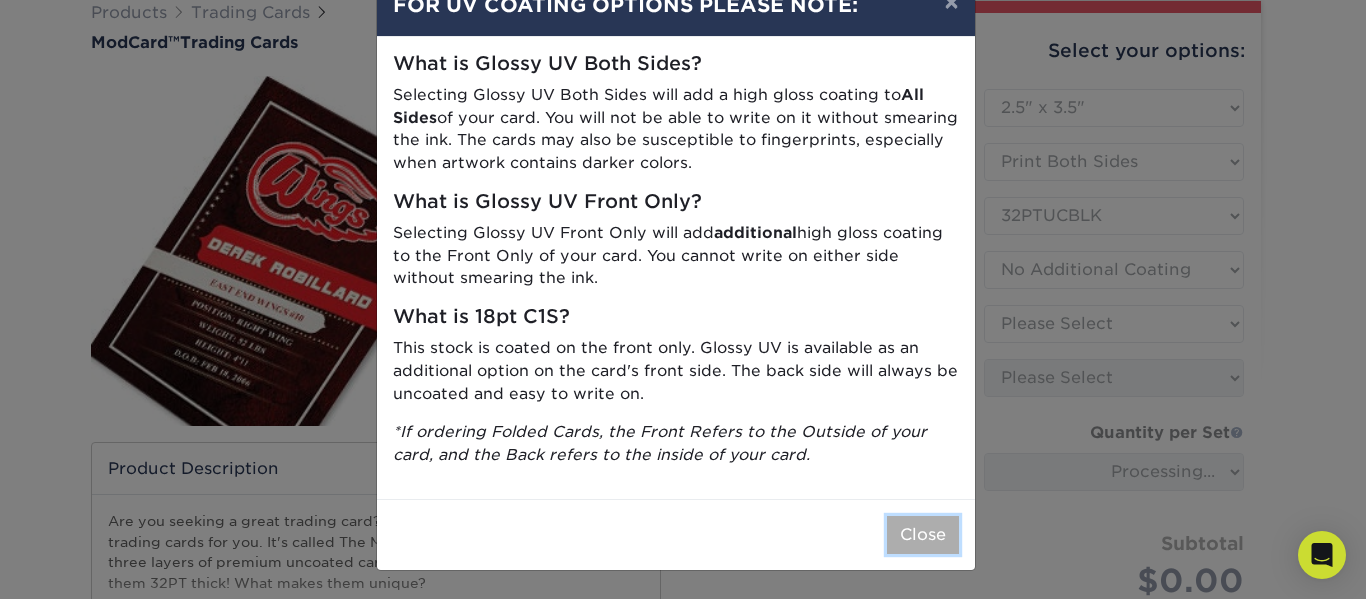 click on "Close" at bounding box center (923, 535) 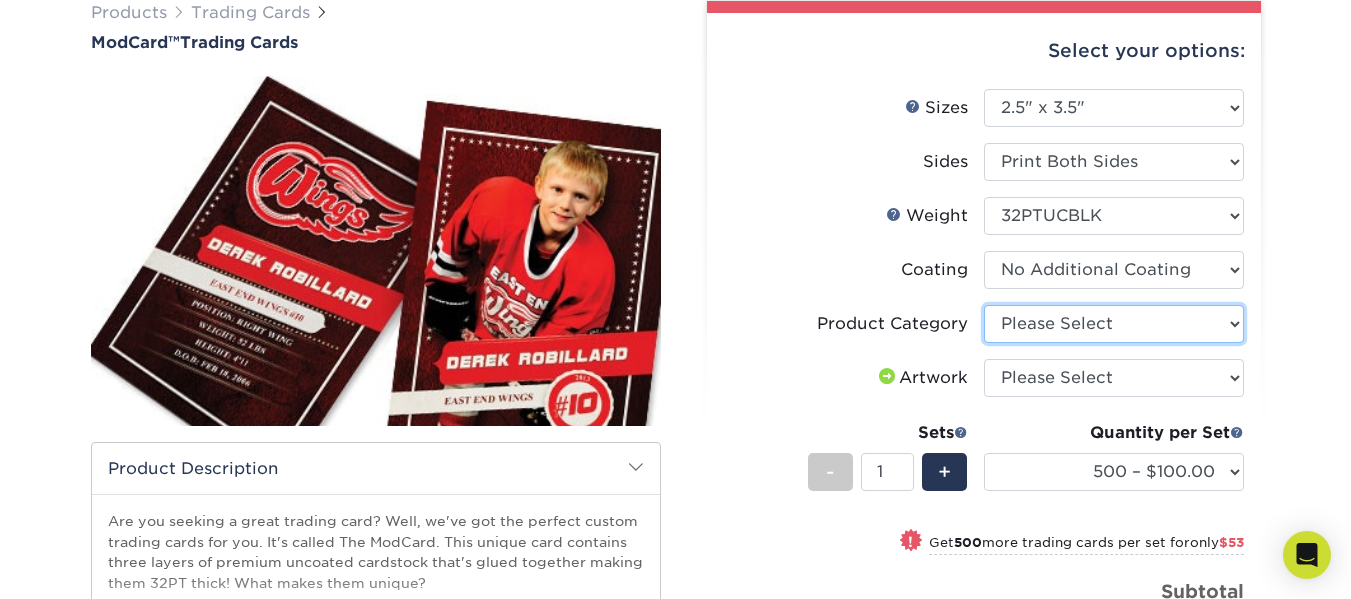 click on "Please Select Trading Cards" at bounding box center (1114, 324) 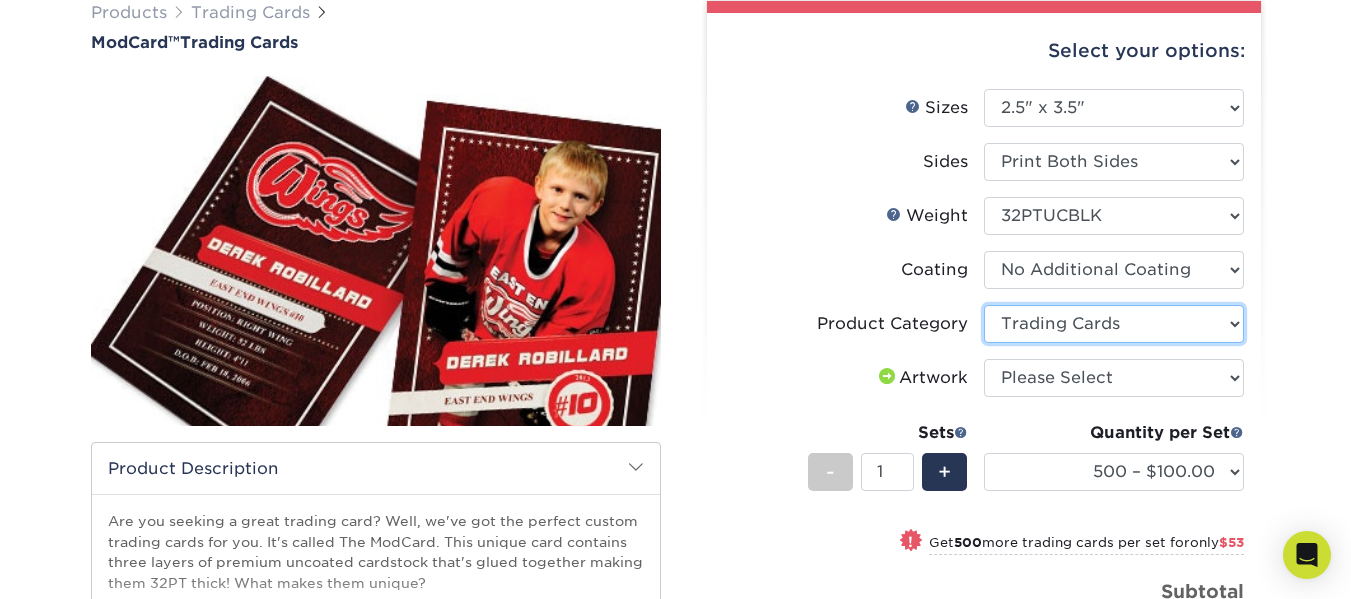click on "Please Select Trading Cards" at bounding box center (1114, 324) 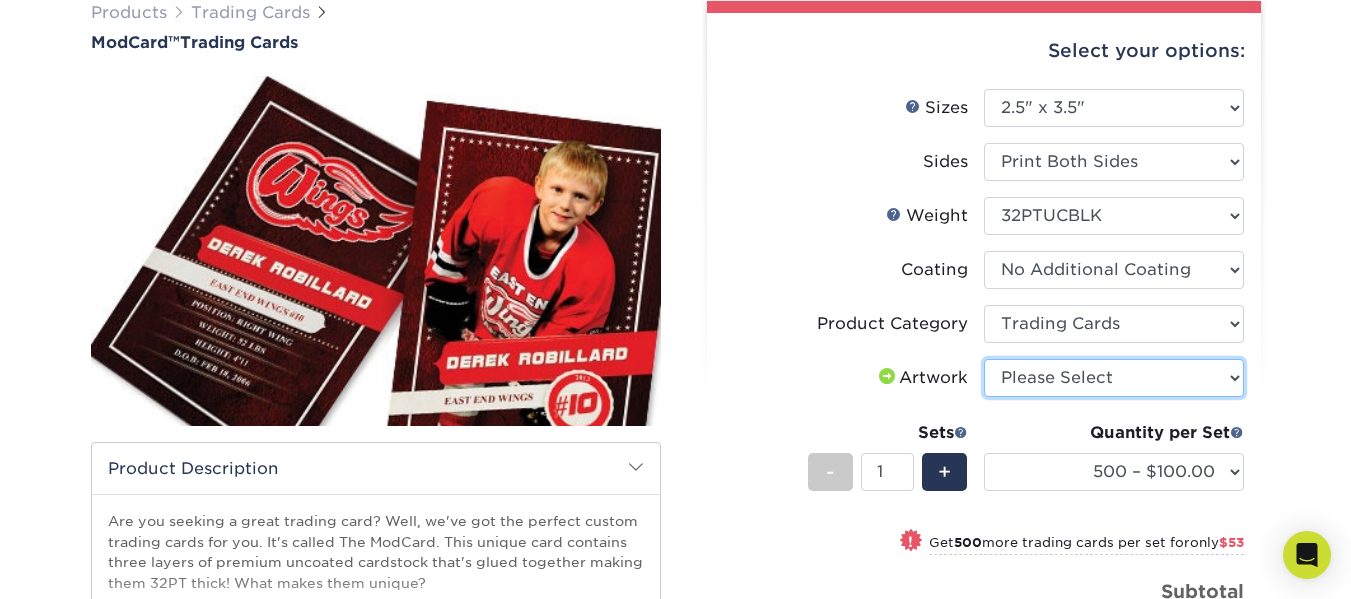 click on "Please Select I will upload files I need a design - $100" at bounding box center [1114, 378] 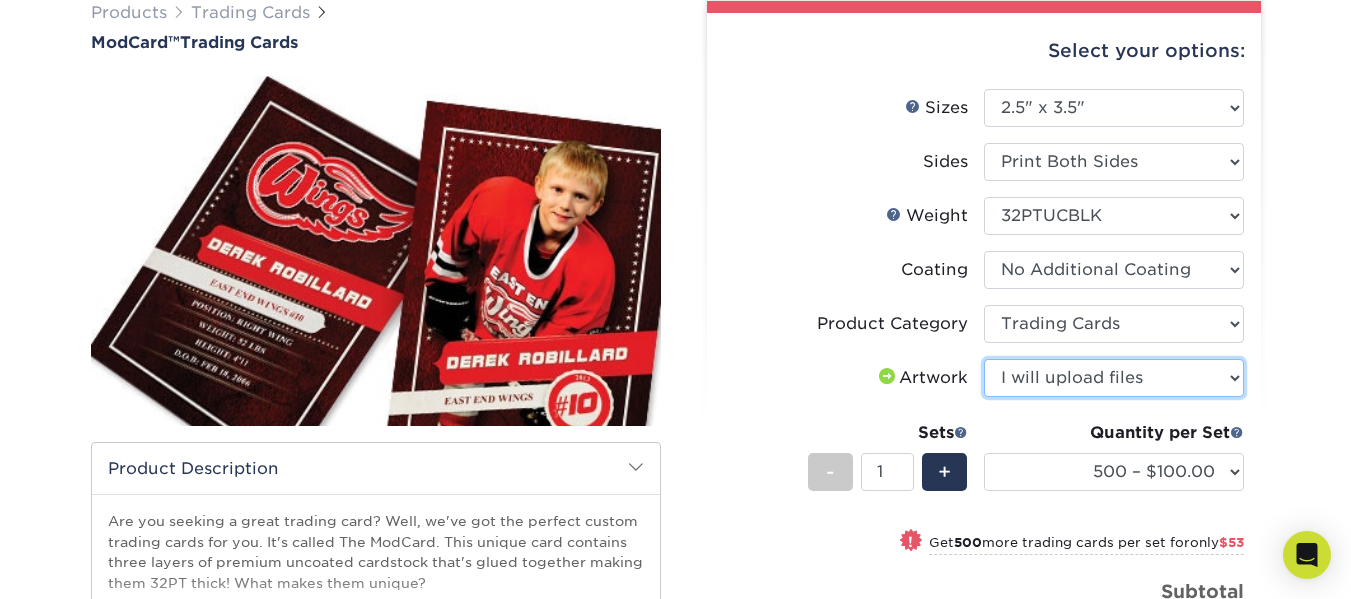 click on "Please Select I will upload files I need a design - $100" at bounding box center [1114, 378] 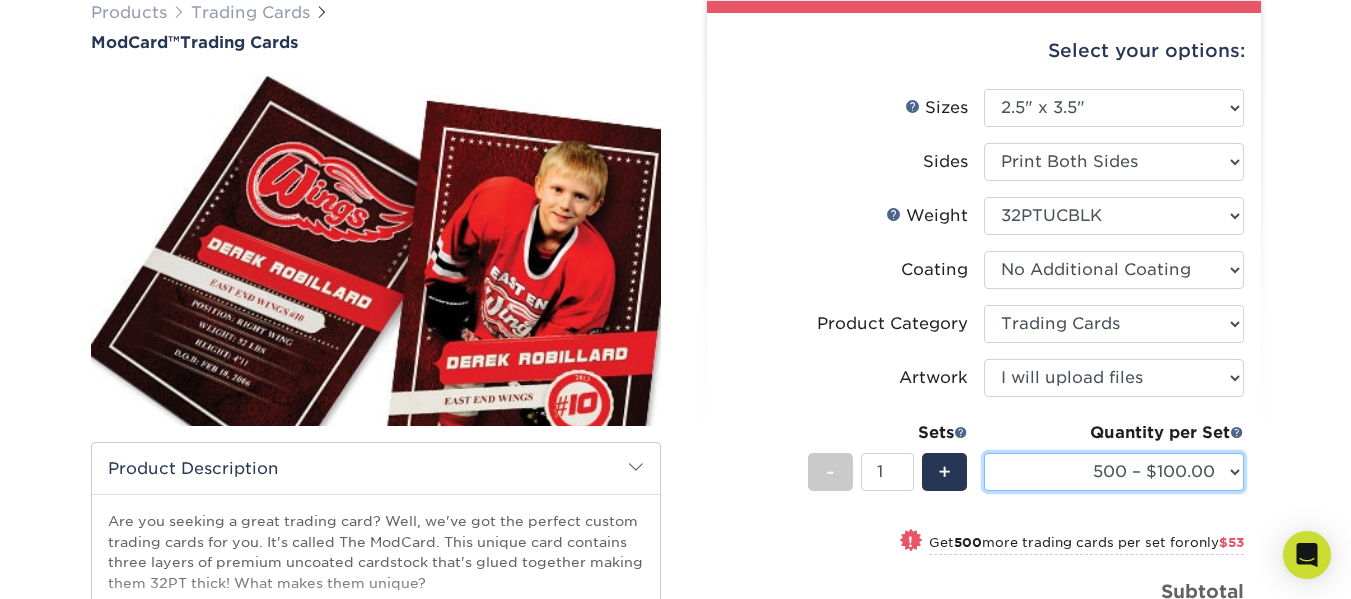 click on "500 – $100.00 1000 – $153.00" at bounding box center [1114, 472] 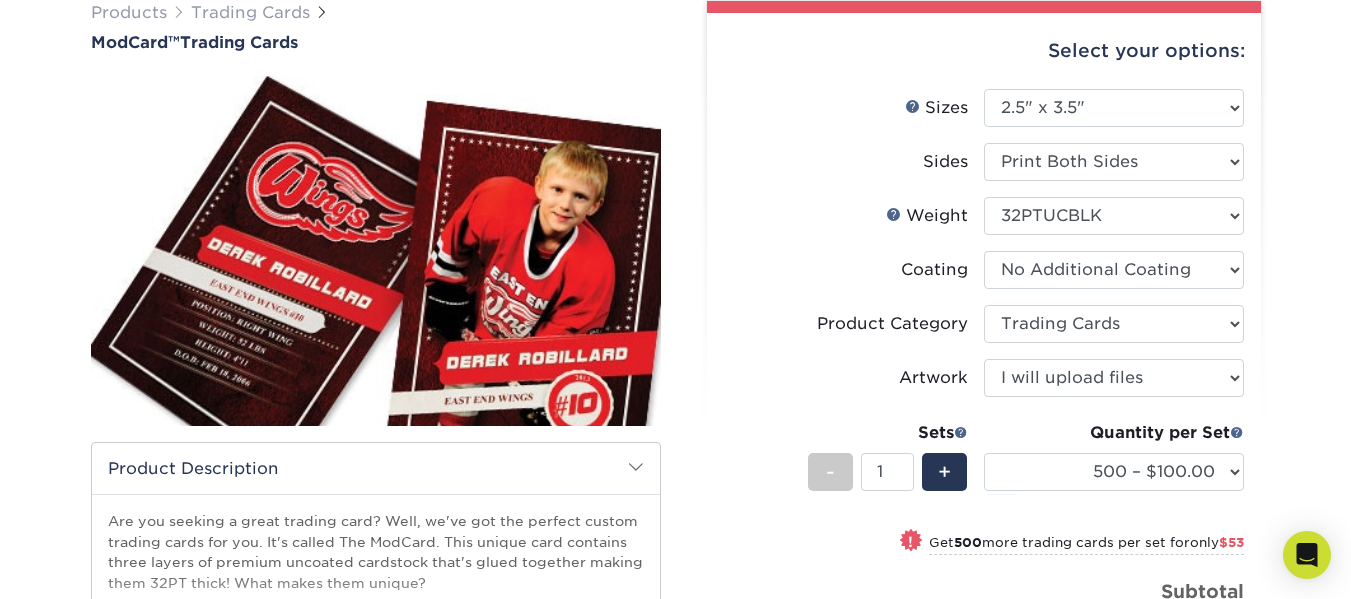click on "Products
Trading Cards
ModCard™  Trading Cards
show more Templates  /" at bounding box center (675, 455) 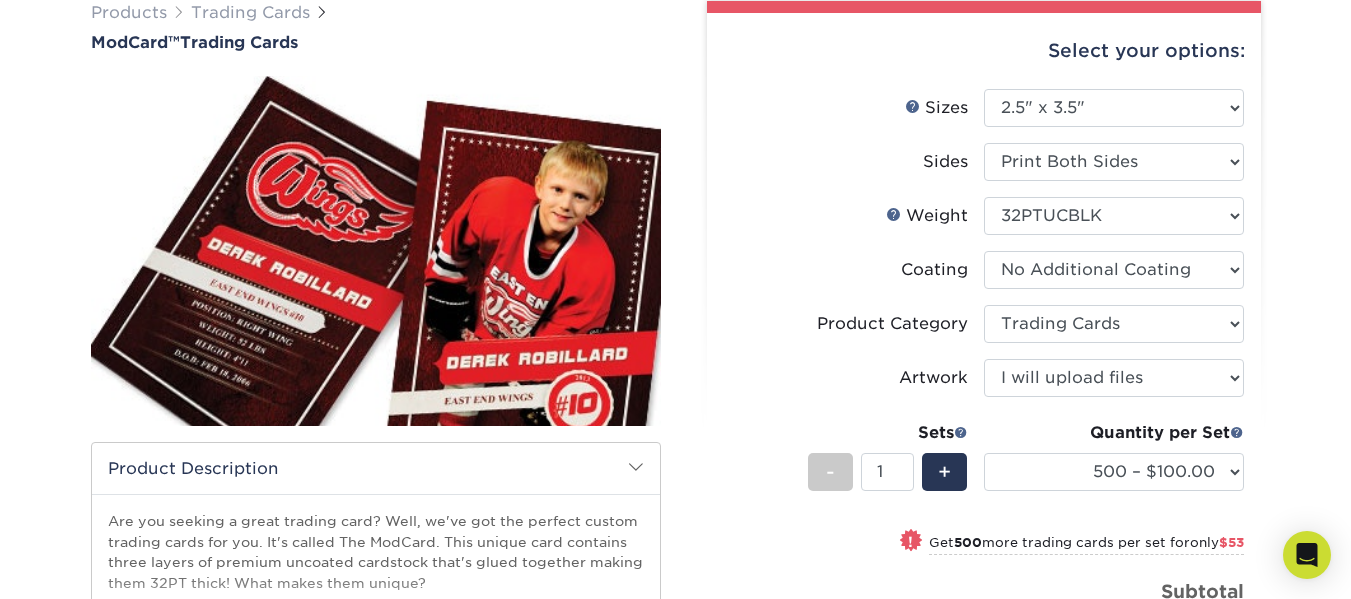 scroll, scrollTop: 333, scrollLeft: 0, axis: vertical 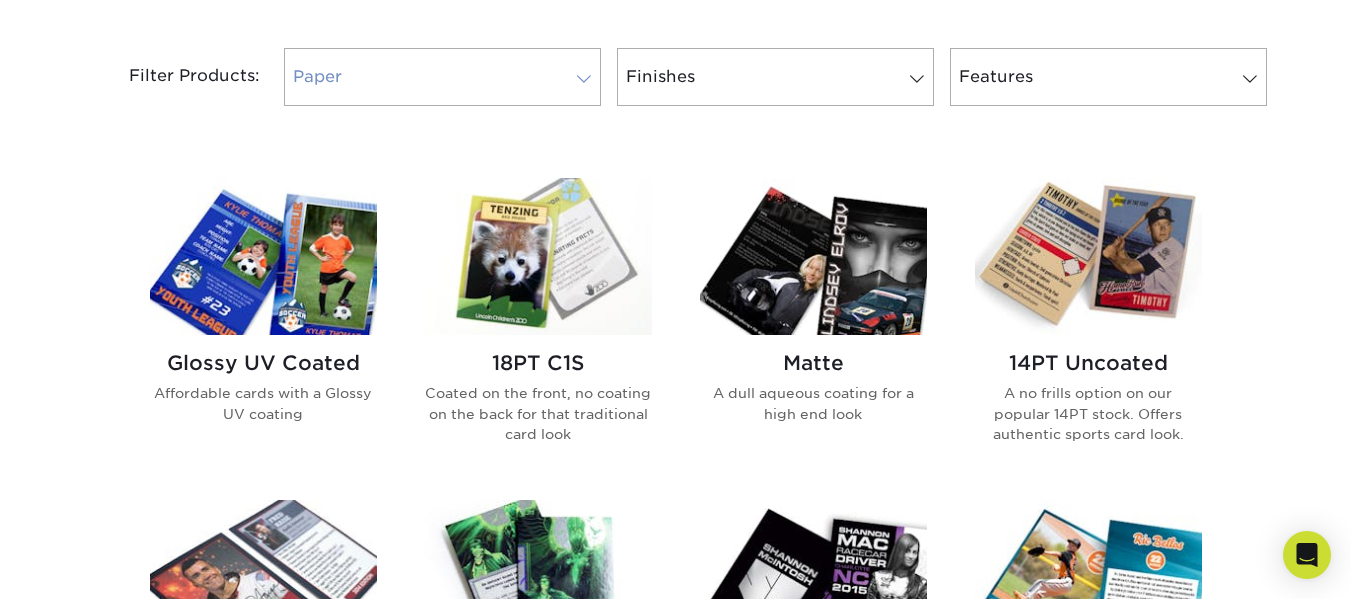 click on "Paper" at bounding box center [442, 77] 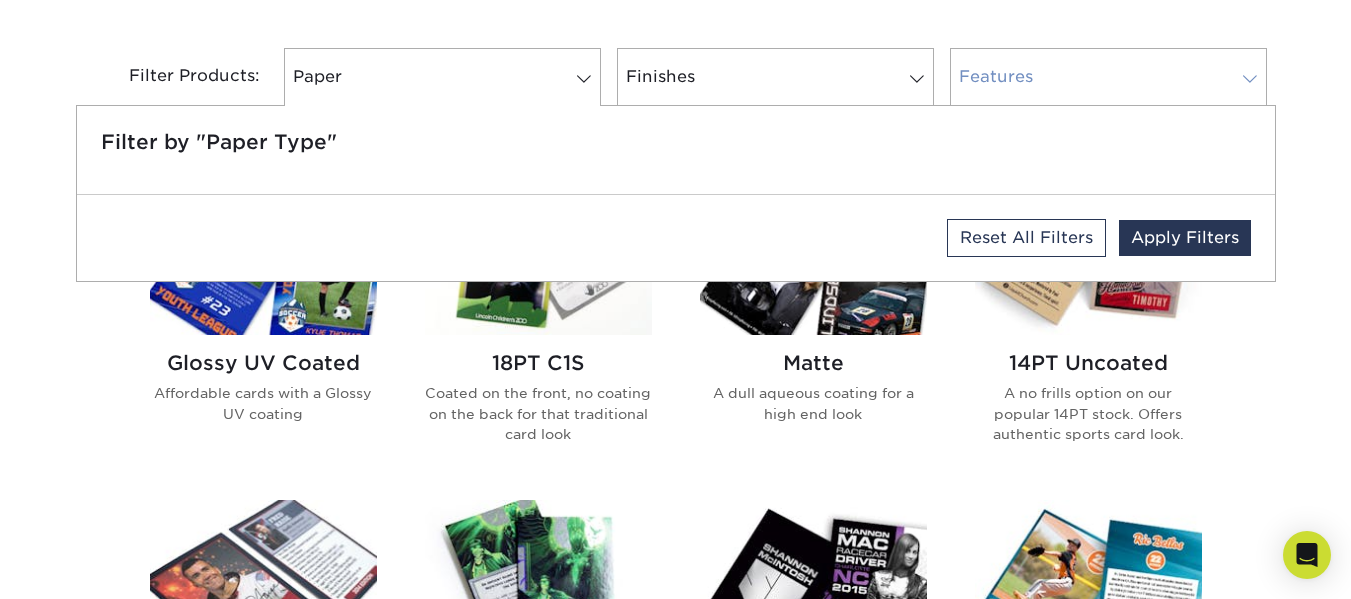 click on "Features" at bounding box center [1108, 77] 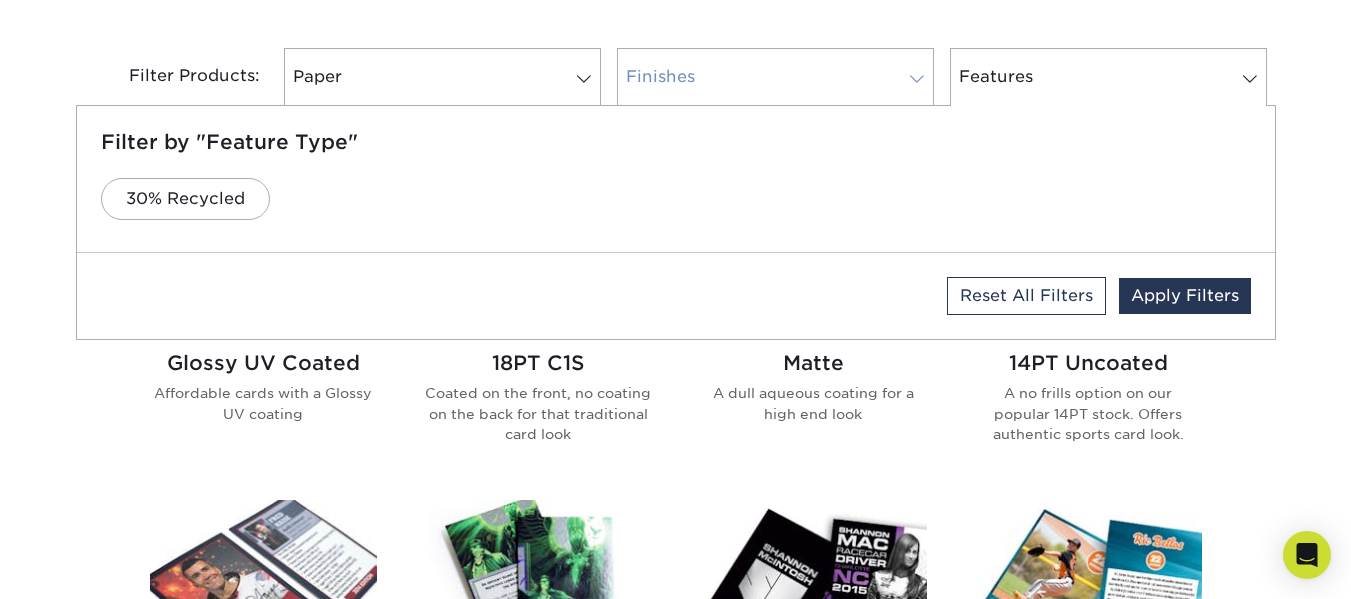 click on "Finishes" at bounding box center [775, 77] 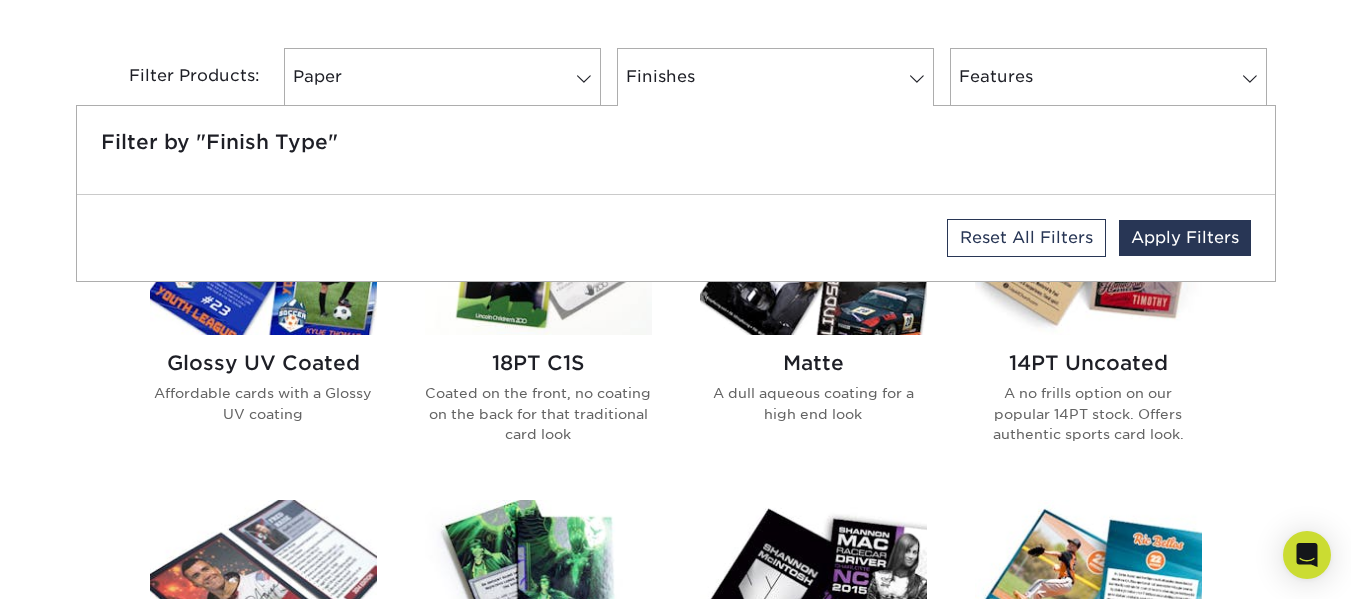 click on "Glossy UV Coated
Affordable cards with a Glossy UV coating
18PT C1S
Coated on the front, no coating on the back for that traditional card look
Matte
A dull aqueous coating for a high end look
14PT Uncoated
A no frills option on our popular 14PT stock. Offers authentic sports card look." at bounding box center (676, 663) 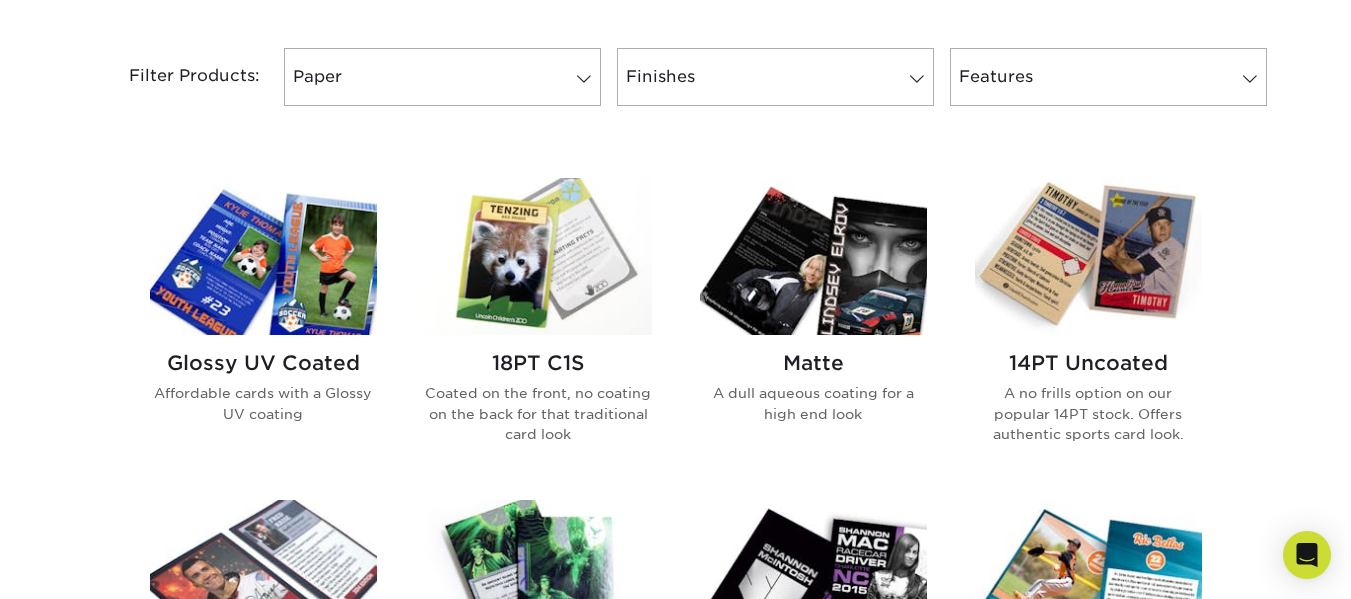 click on "14PT Uncoated" at bounding box center [1088, 363] 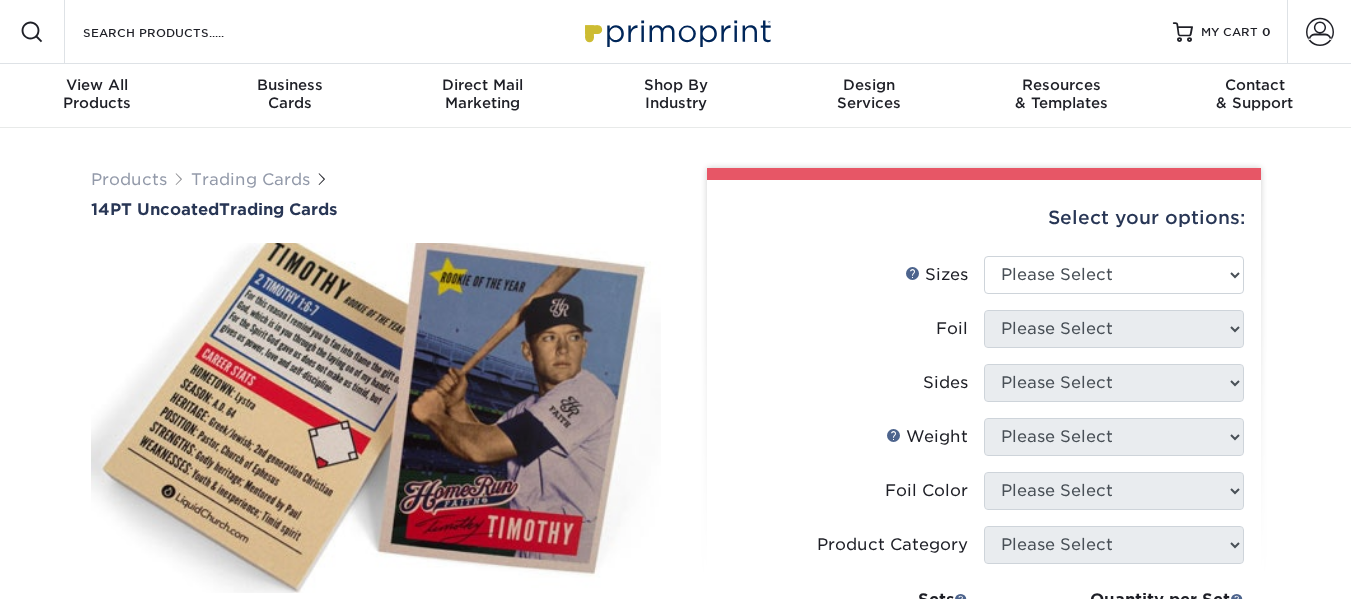 scroll, scrollTop: 0, scrollLeft: 0, axis: both 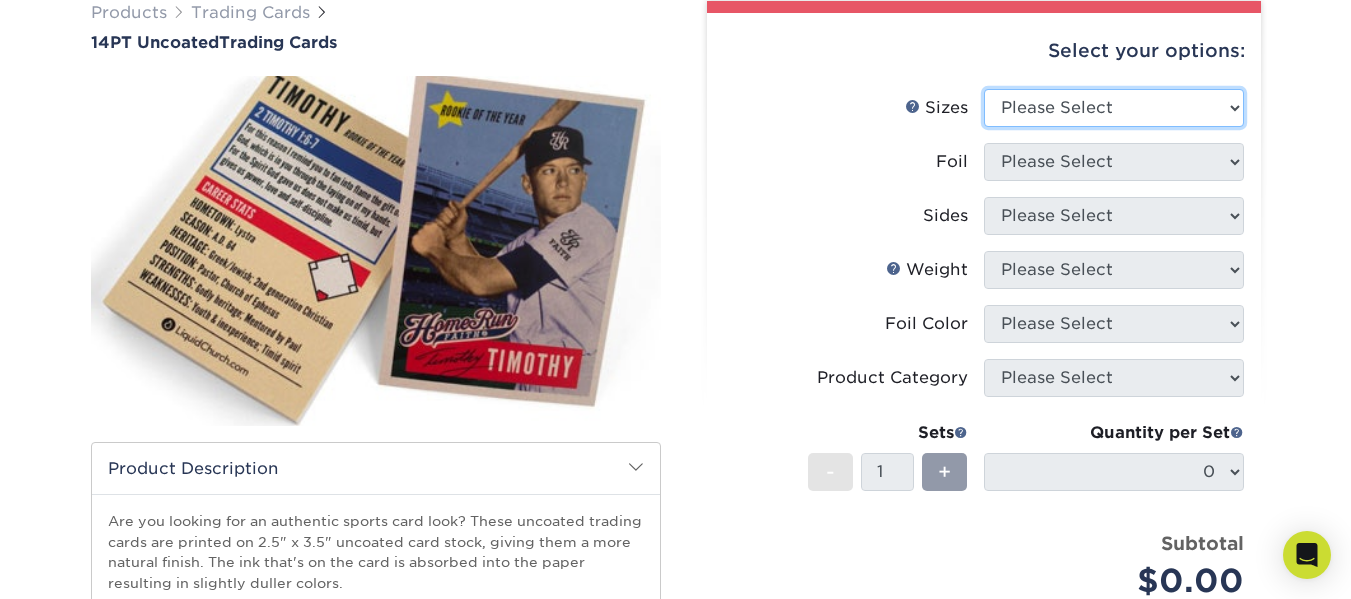 click on "Please Select
2.5" x 3.5"" at bounding box center [1114, 108] 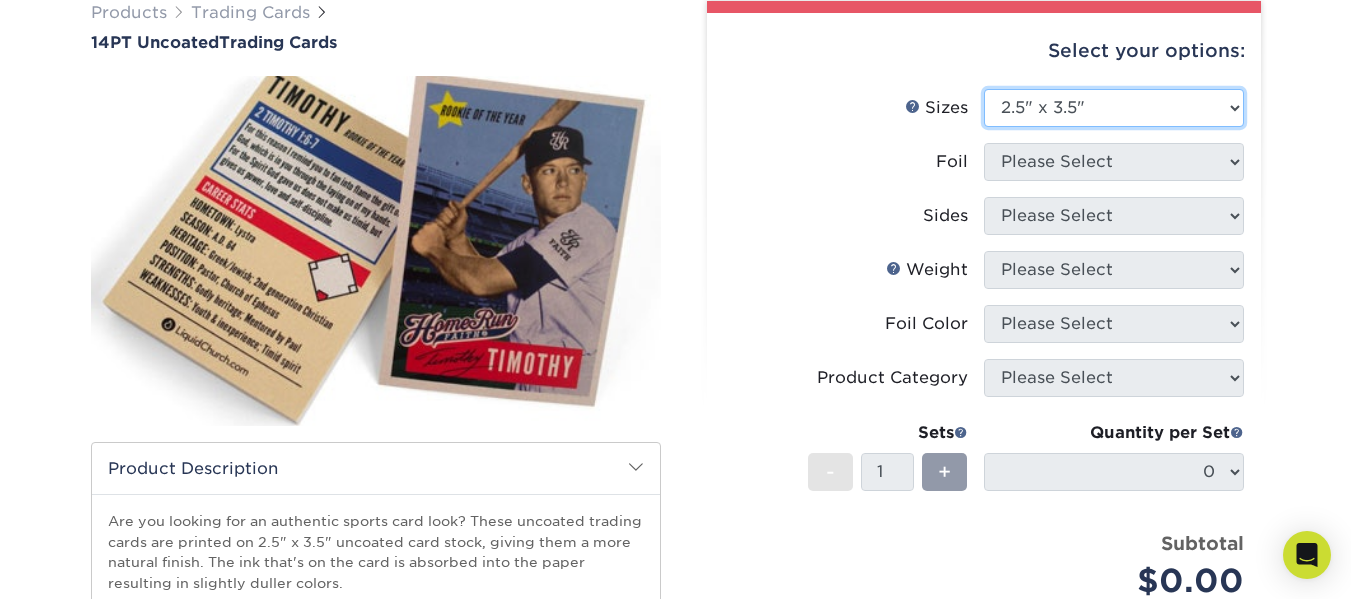 click on "Please Select
2.5" x 3.5"" at bounding box center [1114, 108] 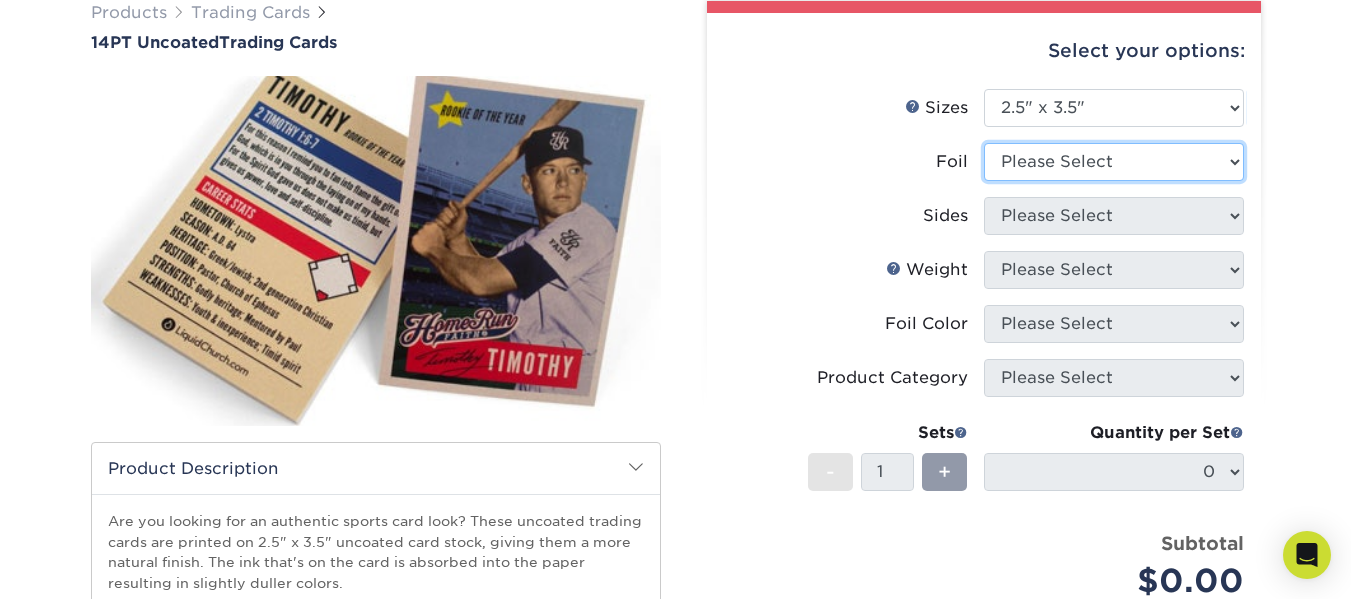 click on "Please Select Yes No" at bounding box center [1114, 162] 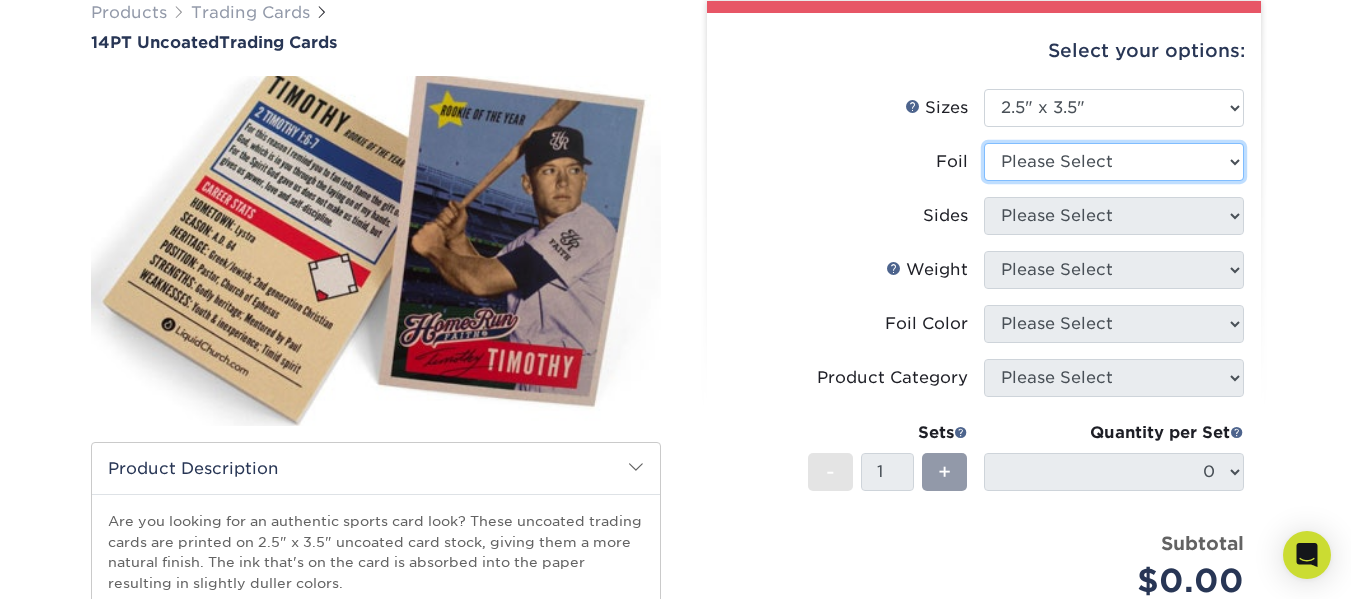 select on "0" 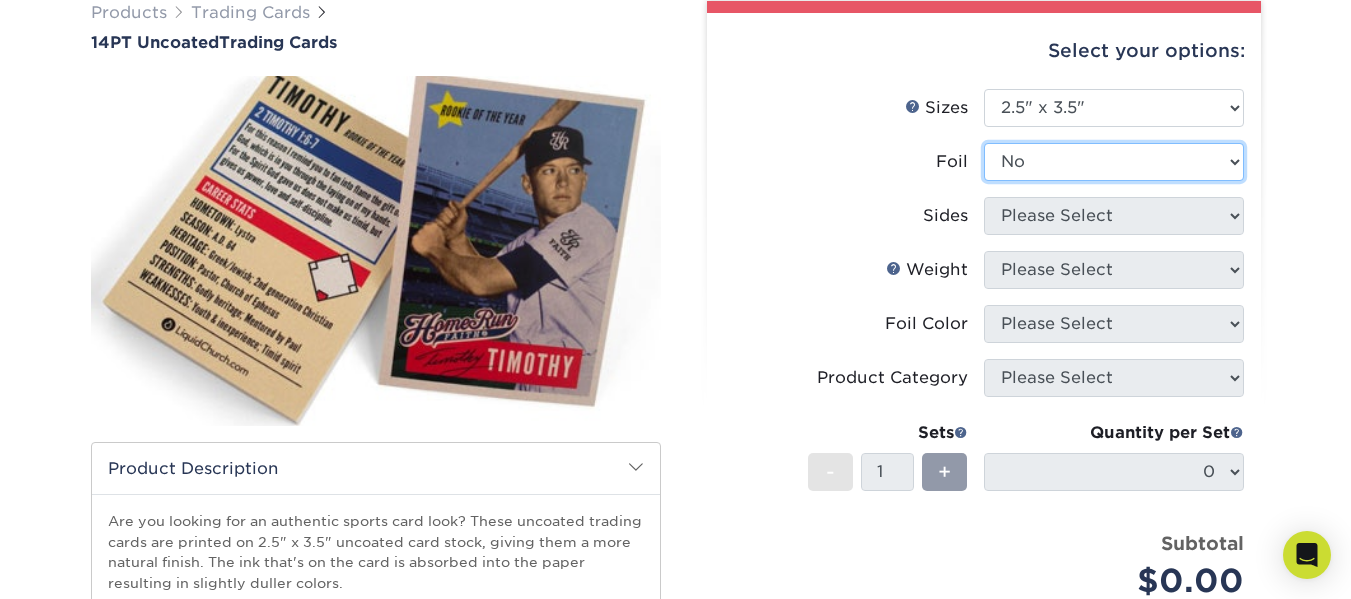 click on "Please Select Yes No" at bounding box center [1114, 162] 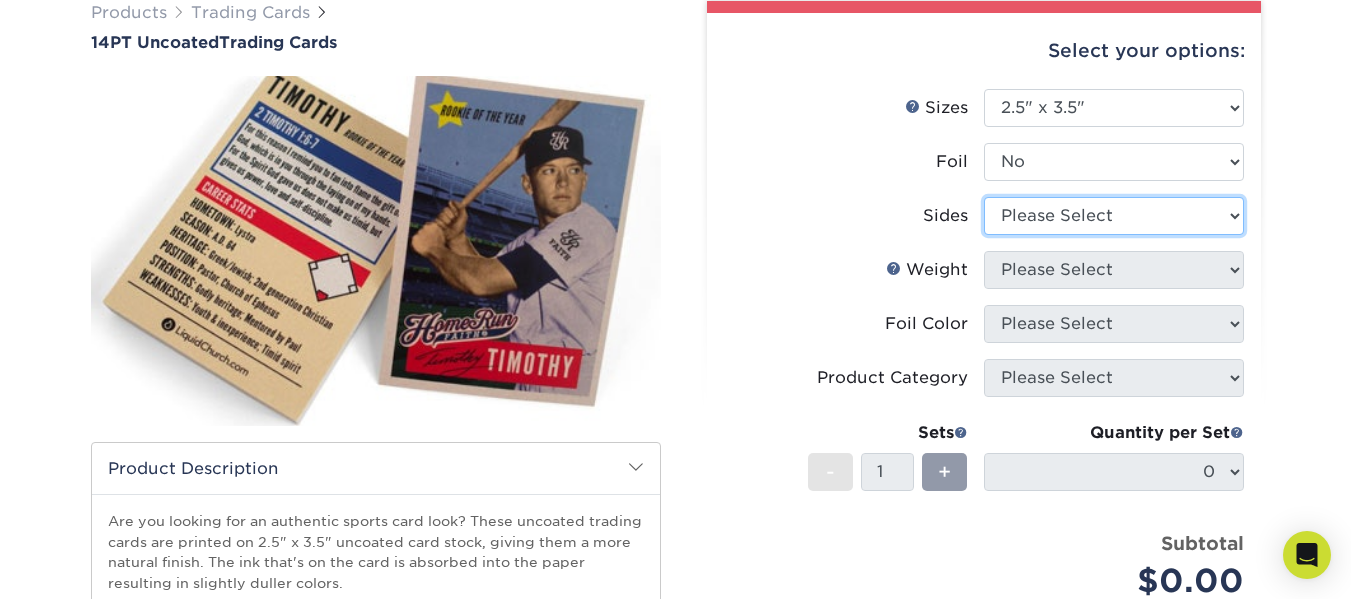 click on "Please Select Print Both Sides Print Front Only" at bounding box center (1114, 216) 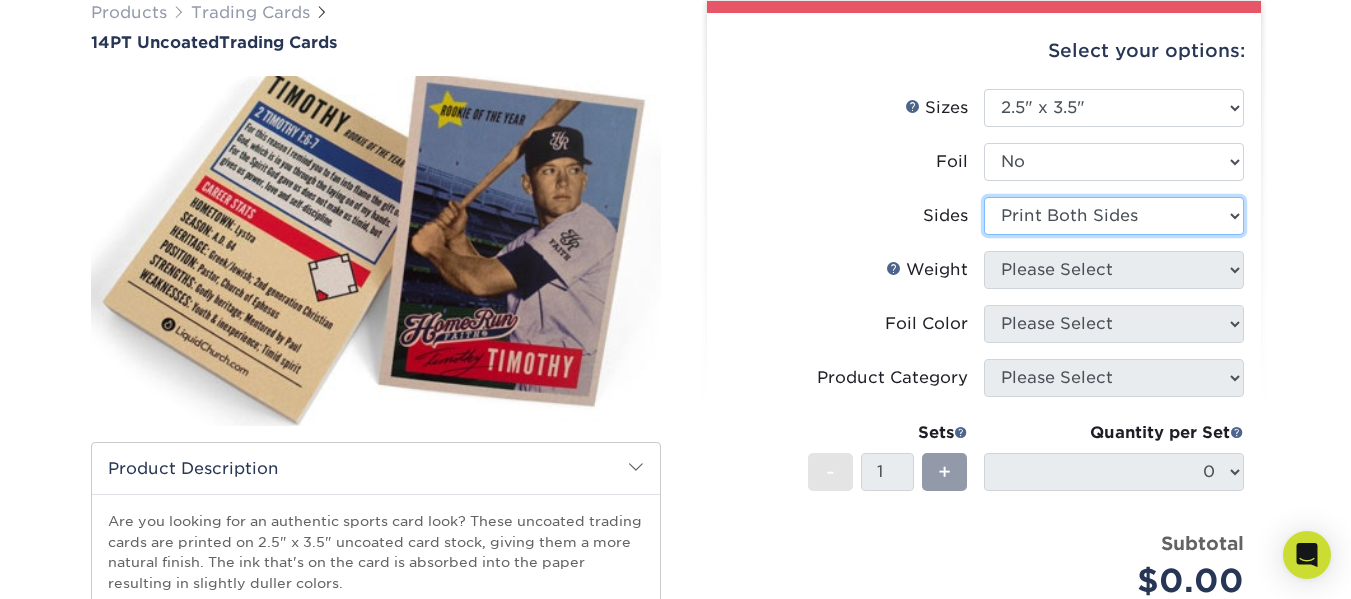 click on "Please Select Print Both Sides Print Front Only" at bounding box center [1114, 216] 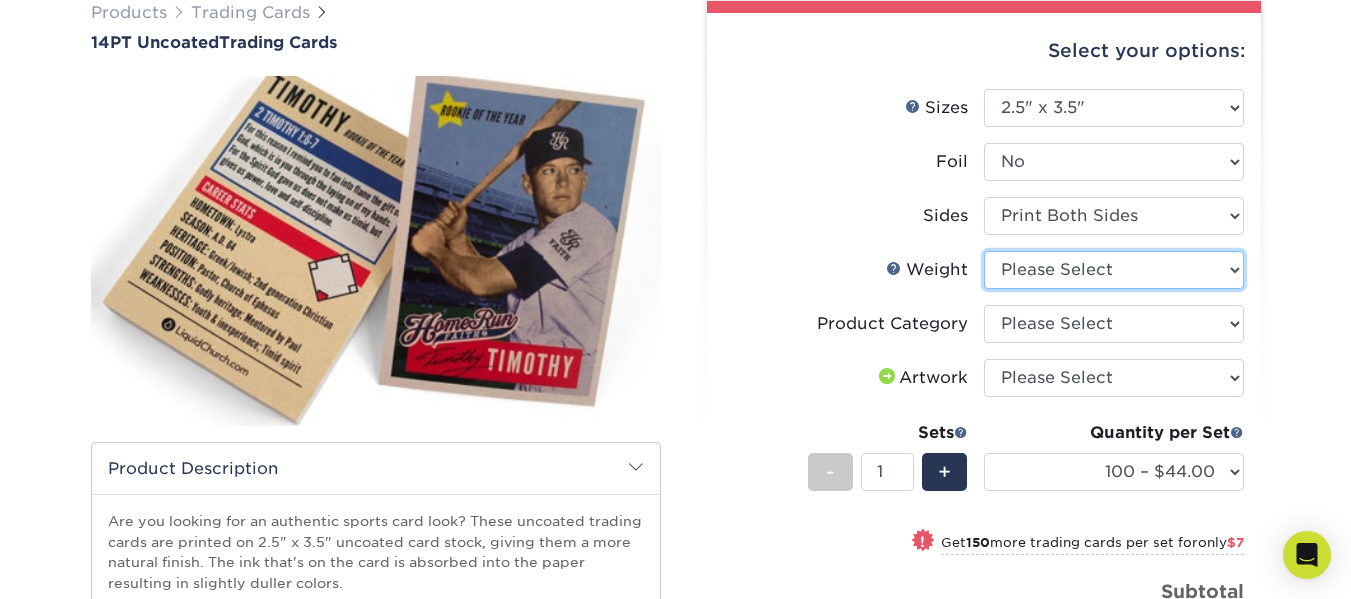 click on "Please Select 14PT Uncoated" at bounding box center (1114, 270) 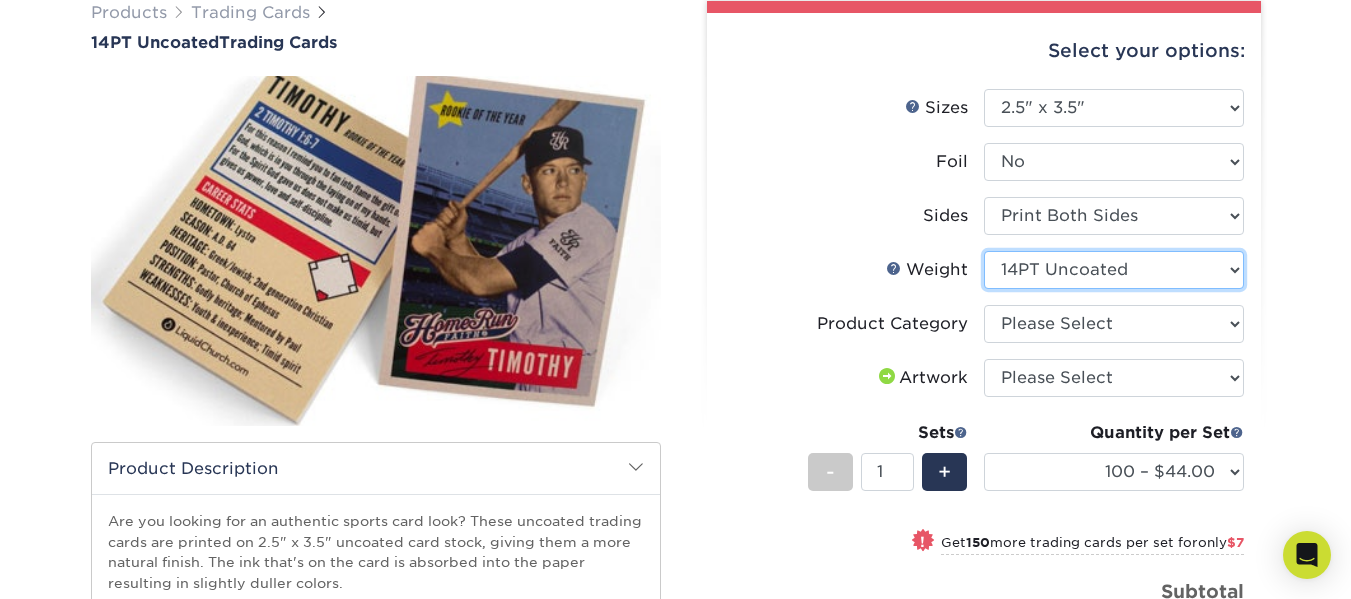 click on "Please Select 14PT Uncoated" at bounding box center (1114, 270) 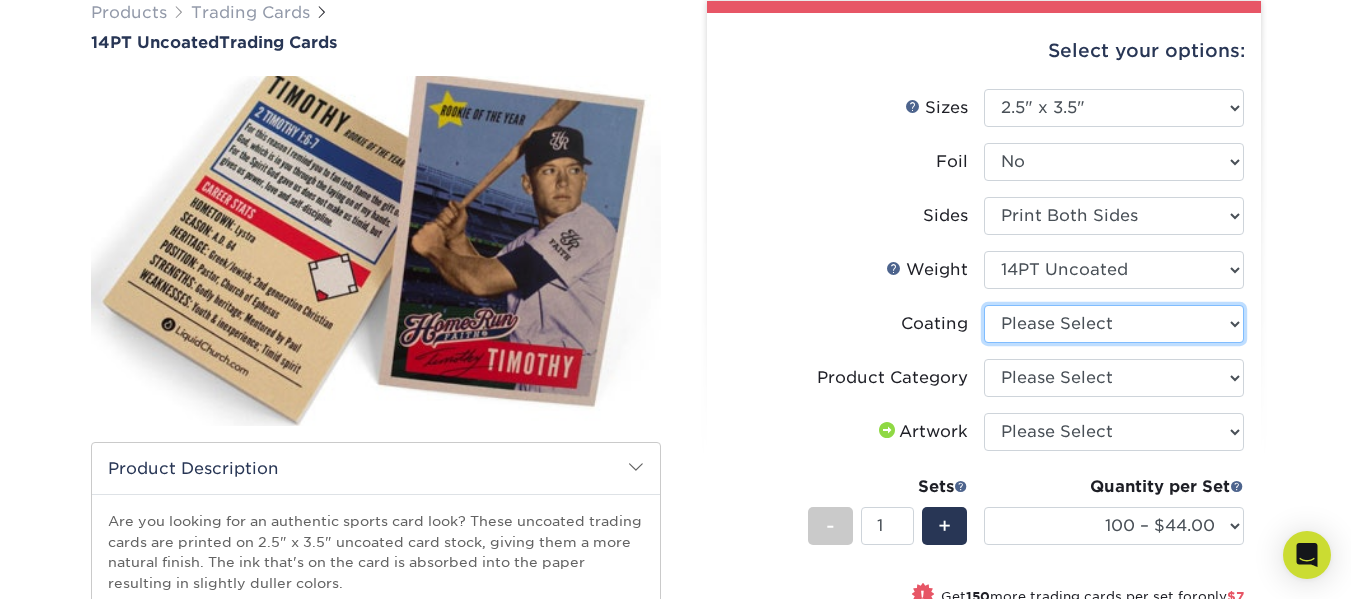 click at bounding box center [1114, 324] 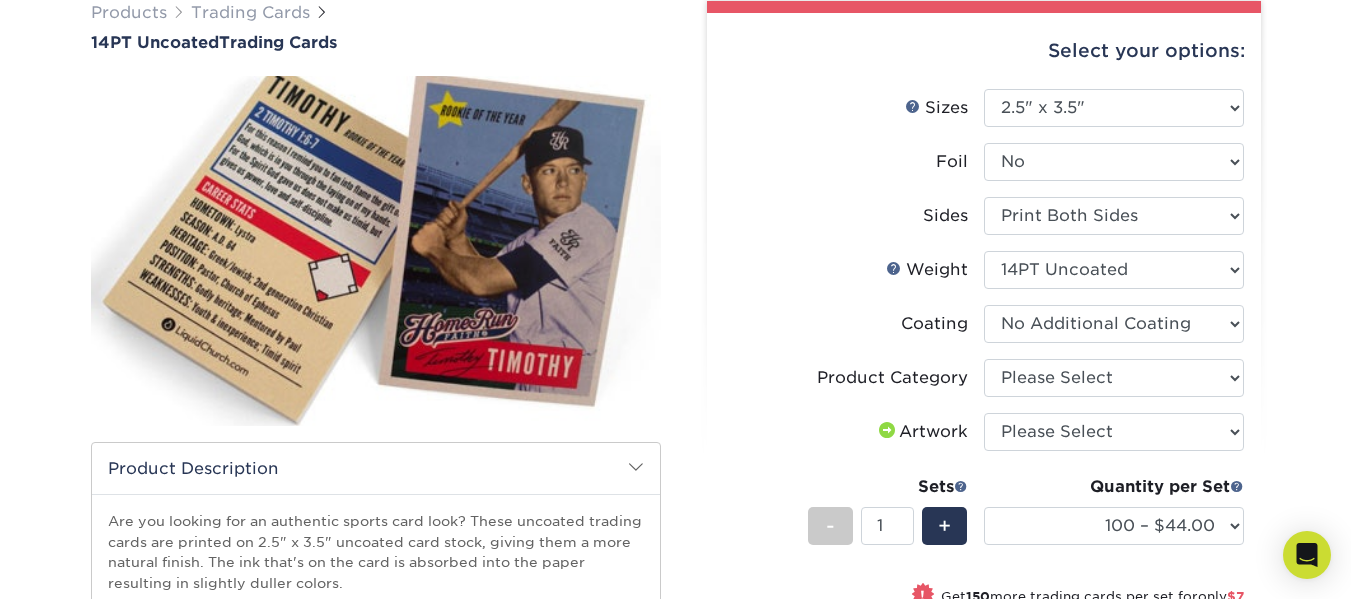 click at bounding box center [1114, 324] 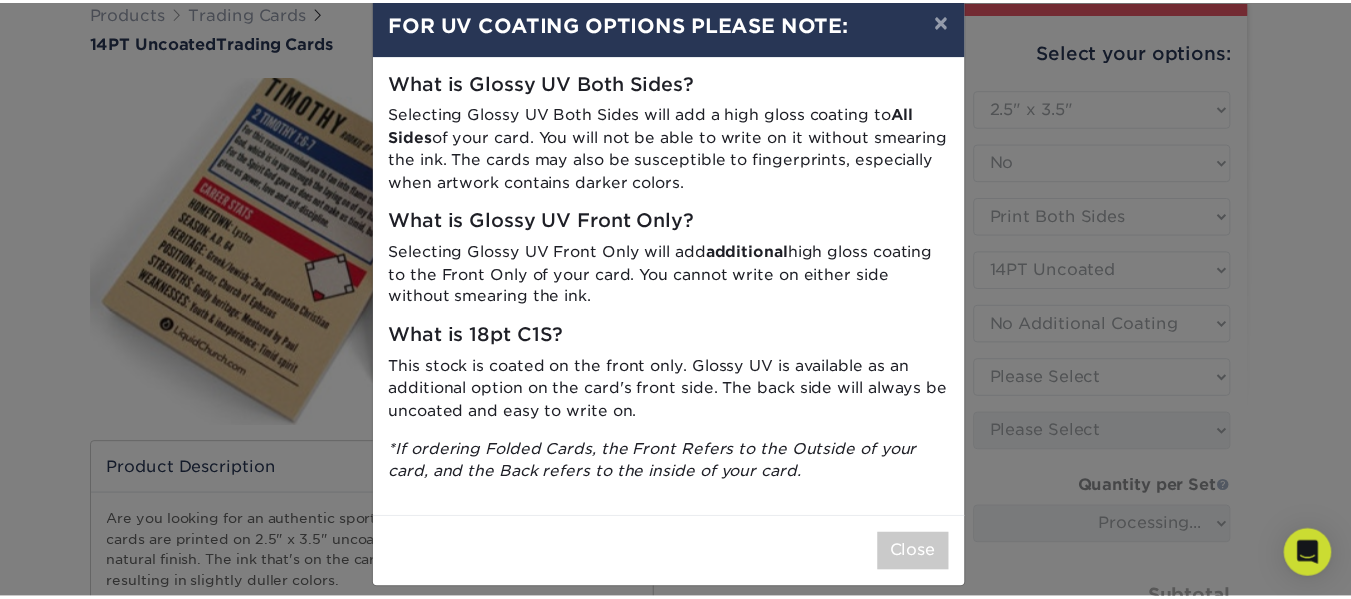 scroll, scrollTop: 55, scrollLeft: 0, axis: vertical 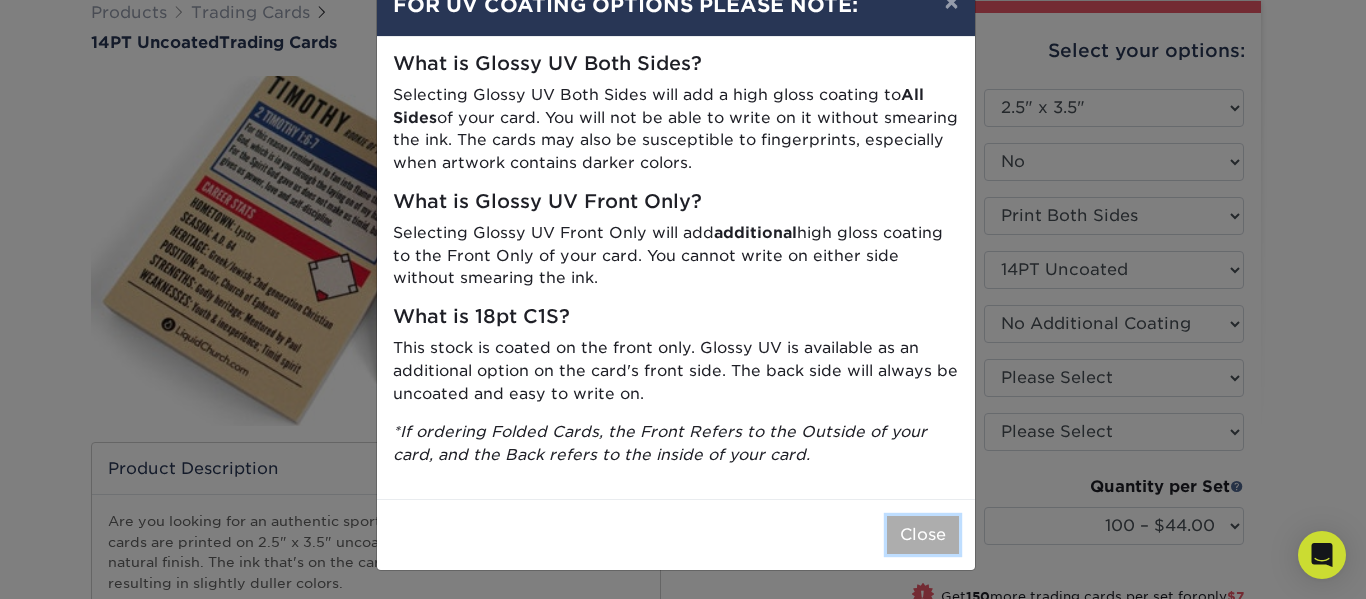 click on "Close" at bounding box center [923, 535] 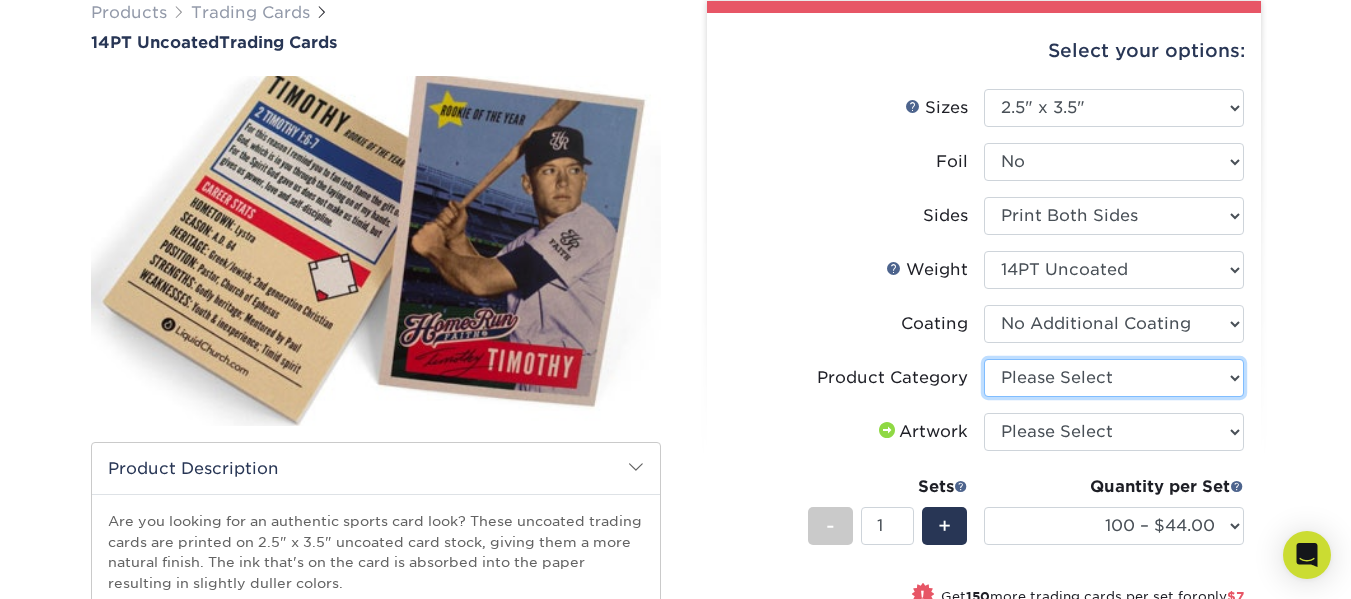 click on "Please Select Trading Cards" at bounding box center (1114, 378) 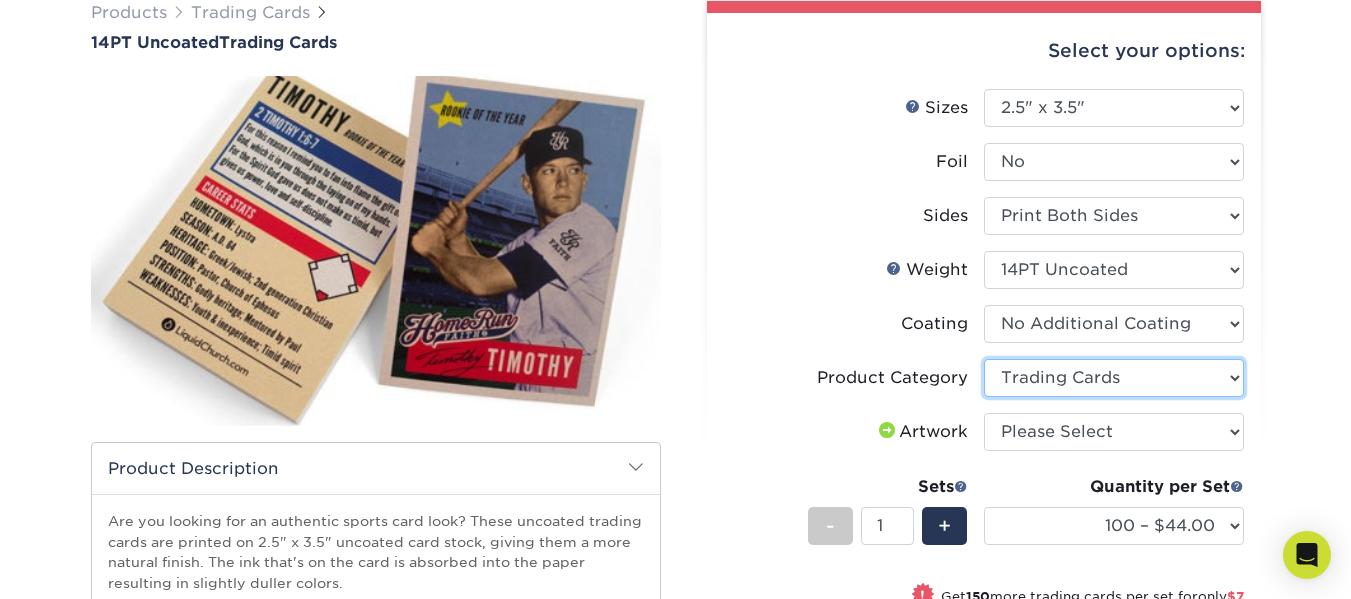 click on "Please Select Trading Cards" at bounding box center (1114, 378) 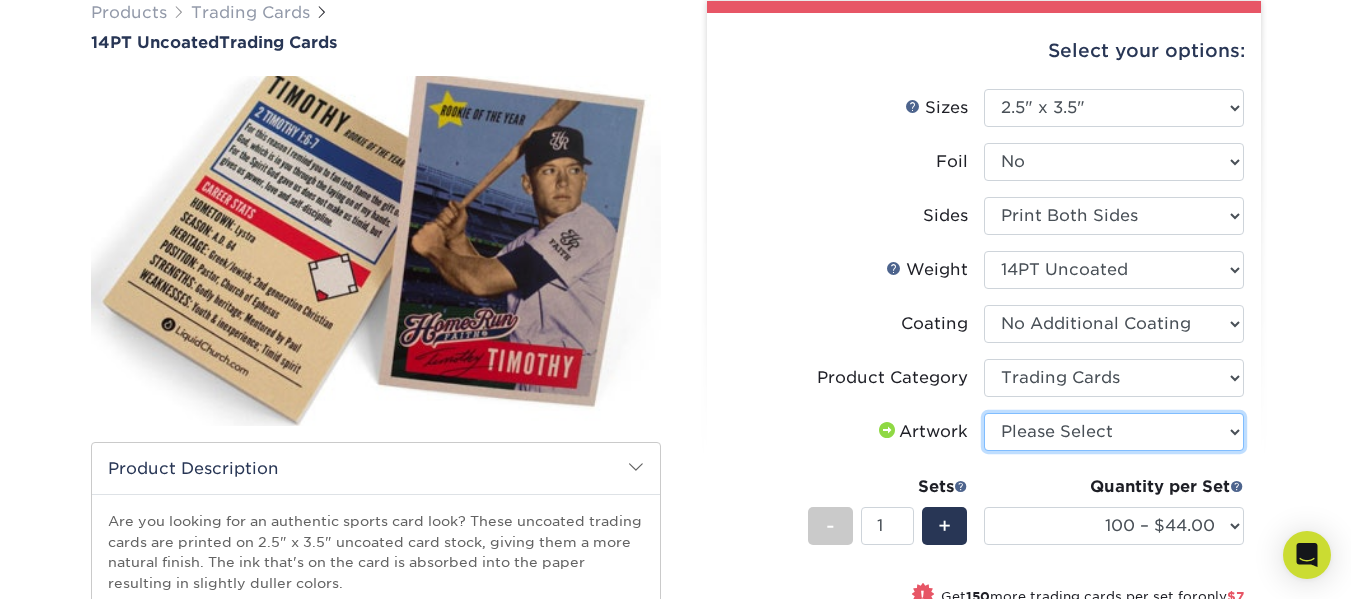 click on "Please Select I will upload files I need a design - $100" at bounding box center (1114, 432) 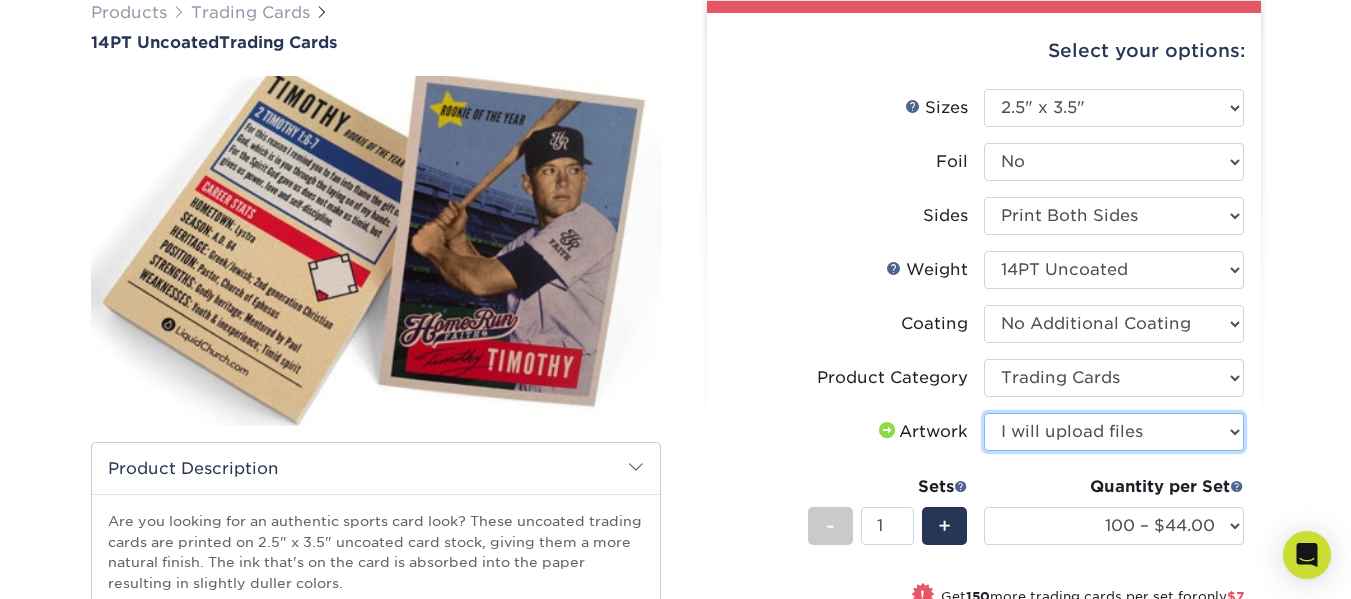 click on "Please Select I will upload files I need a design - $100" at bounding box center [1114, 432] 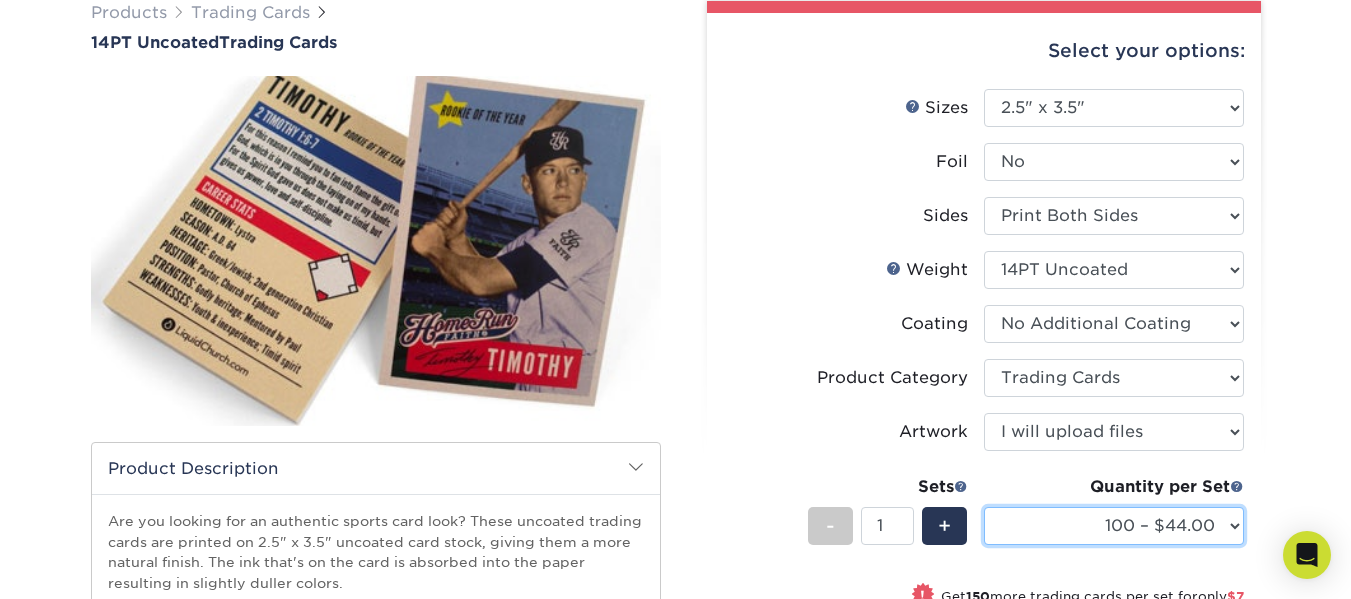 click on "100 – $44.00 250 – $51.00 500 – $54.00 1000 – $78.00 2500 – $148.00 5000 – $198.00 10000 – $380.00 15000 – $558.00 20000 – $745.00 25000 – $907.00" at bounding box center [1114, 526] 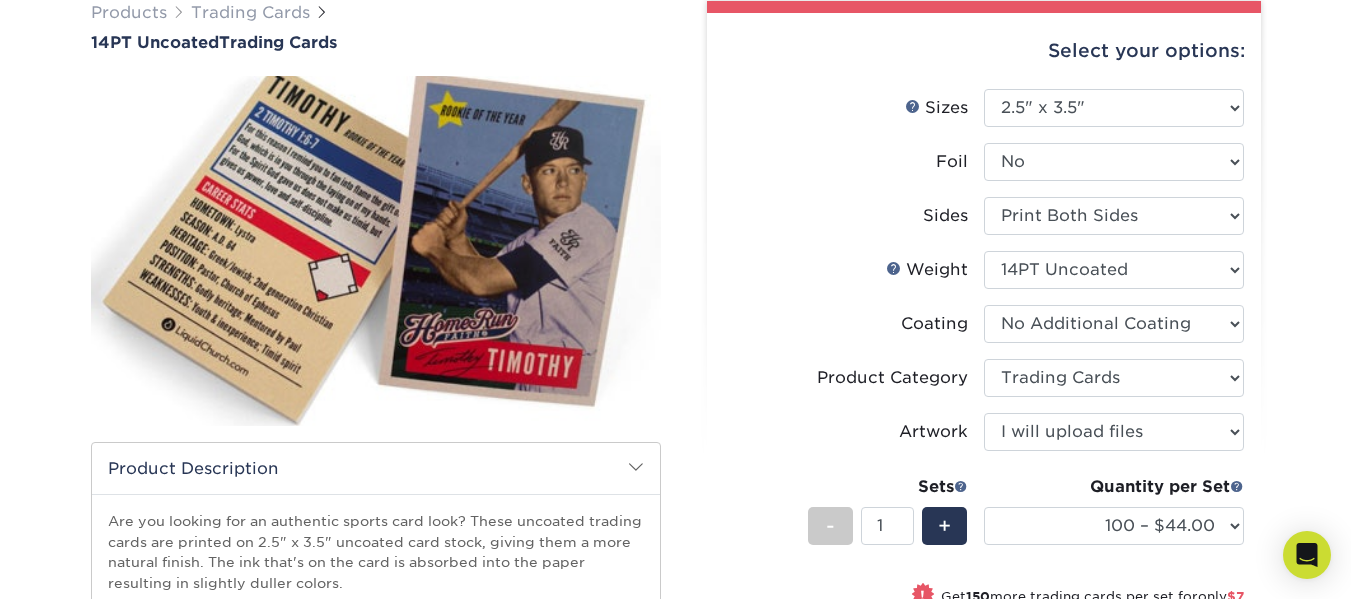 click on "Product Category
Please Select Trading Cards" at bounding box center (984, 386) 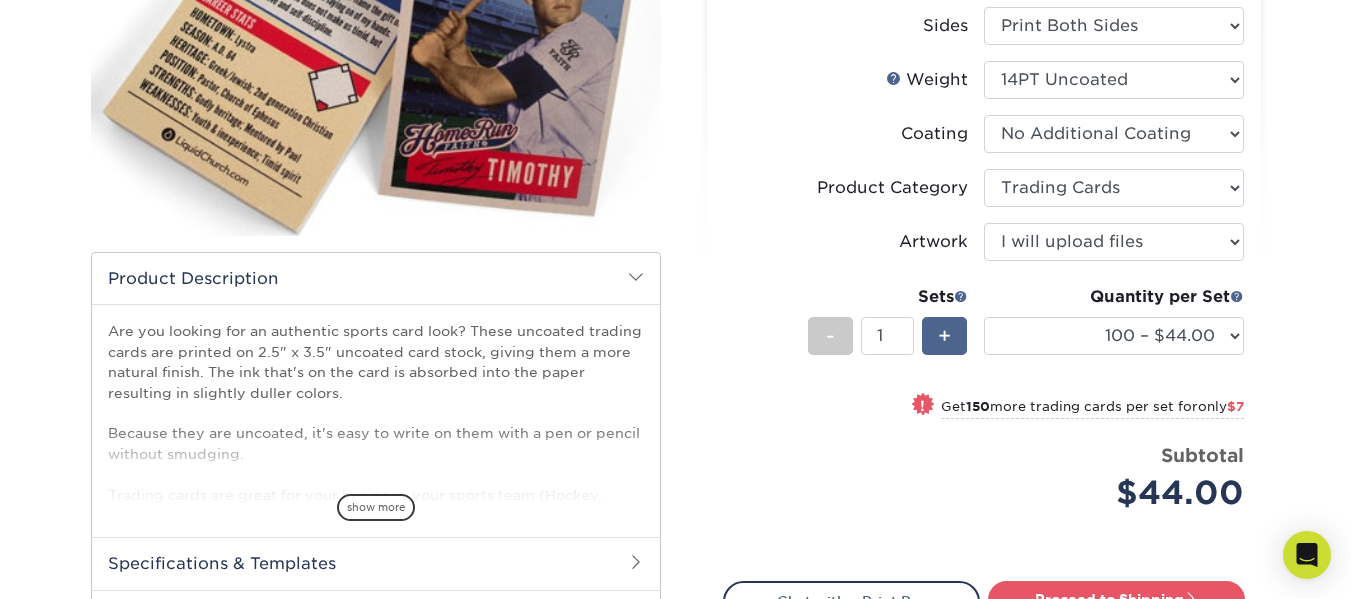 scroll, scrollTop: 500, scrollLeft: 0, axis: vertical 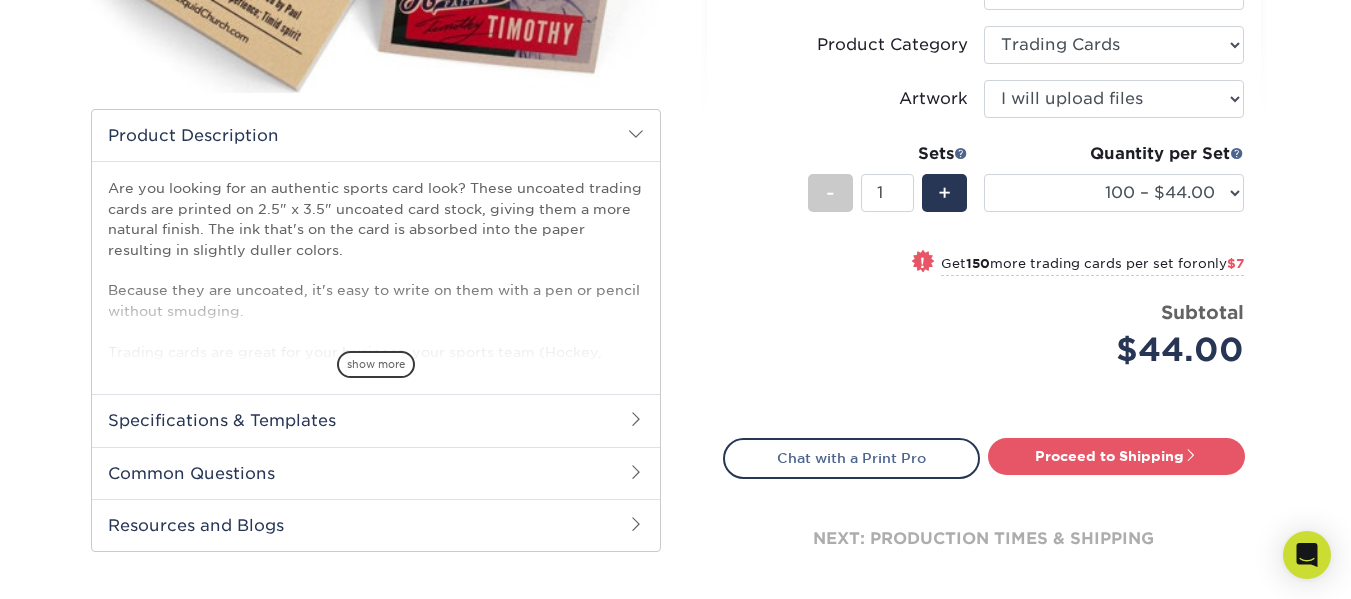 click on "Specifications & Templates" at bounding box center [376, 420] 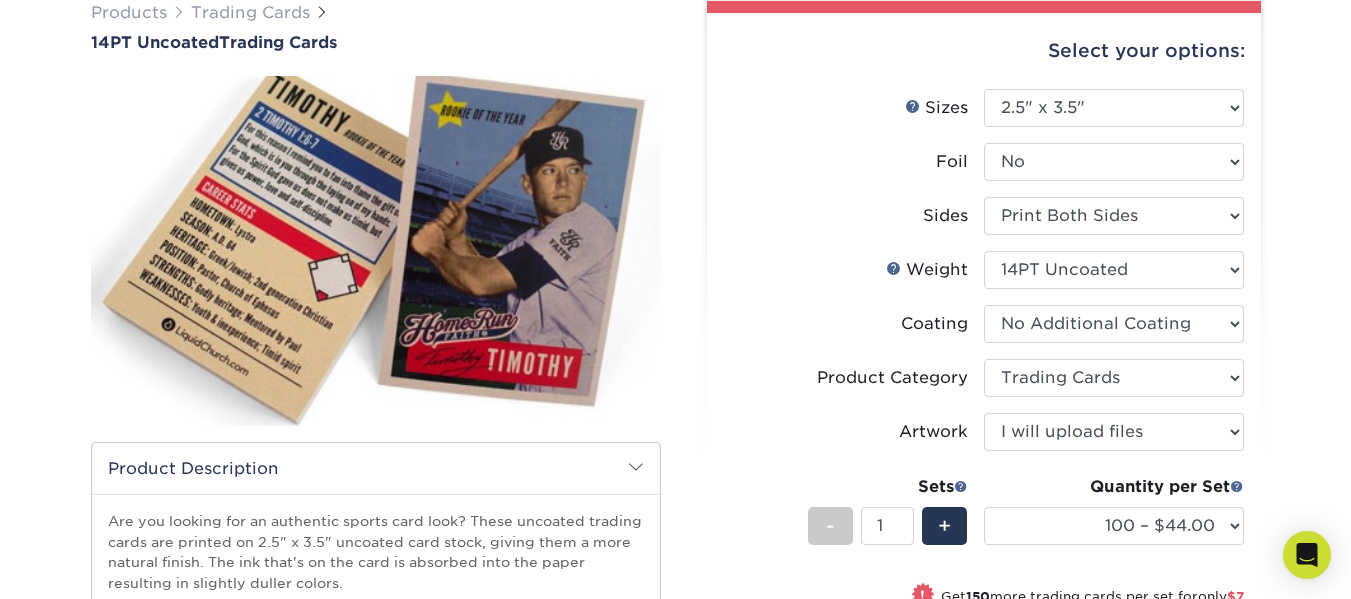 scroll, scrollTop: 0, scrollLeft: 0, axis: both 